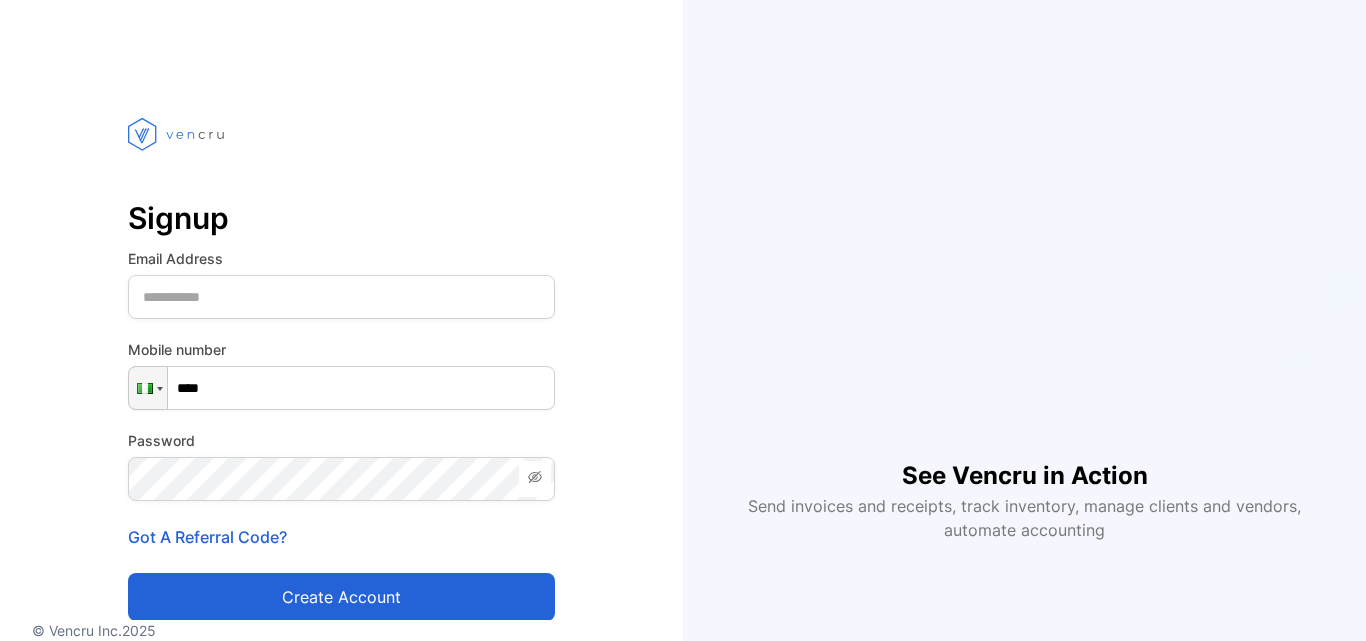 scroll, scrollTop: 0, scrollLeft: 0, axis: both 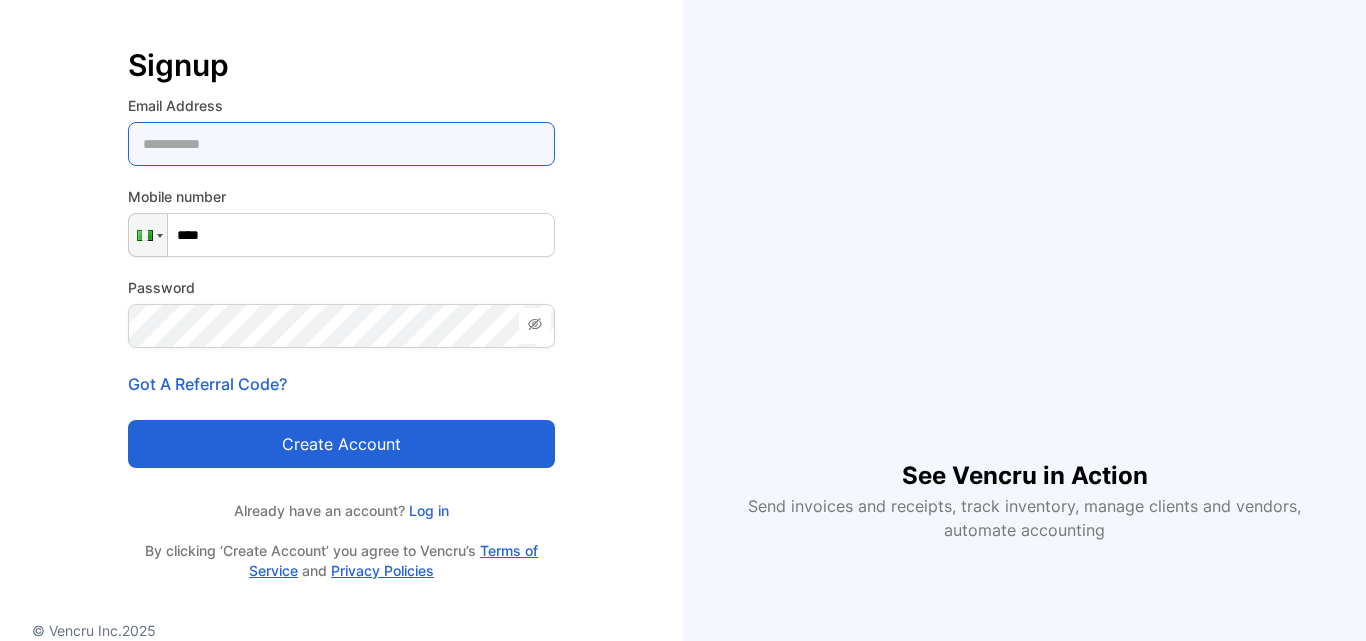 click at bounding box center (341, 144) 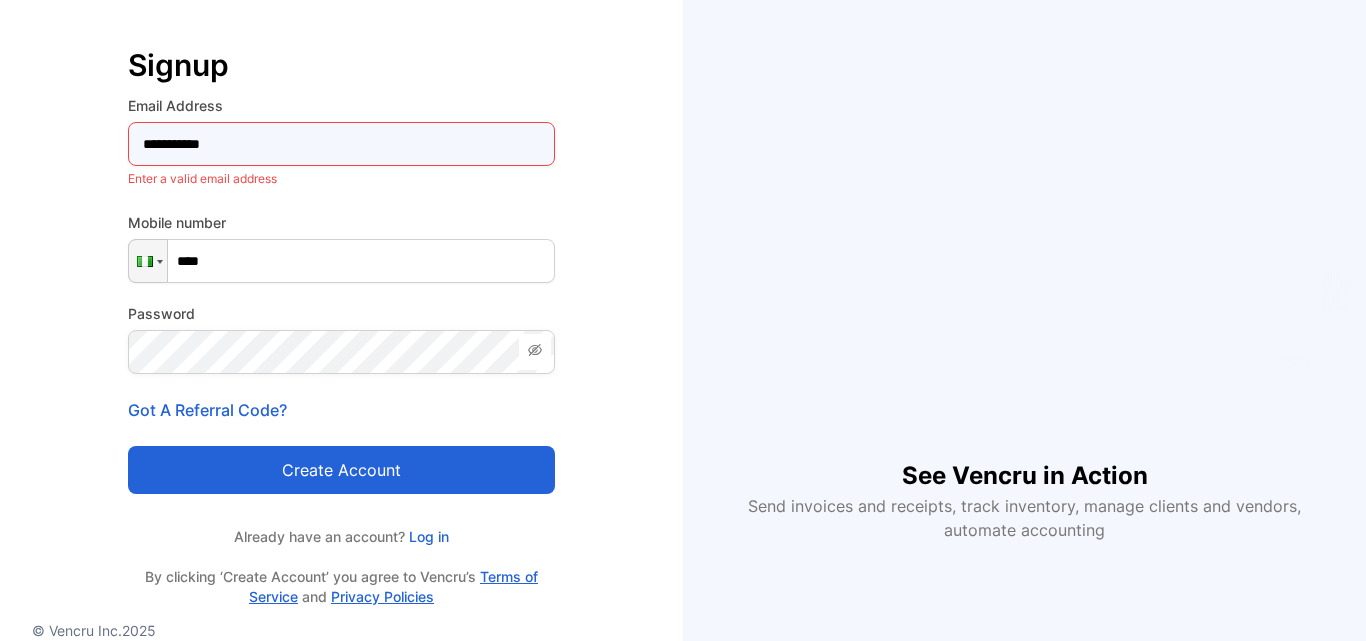 scroll, scrollTop: 0, scrollLeft: 0, axis: both 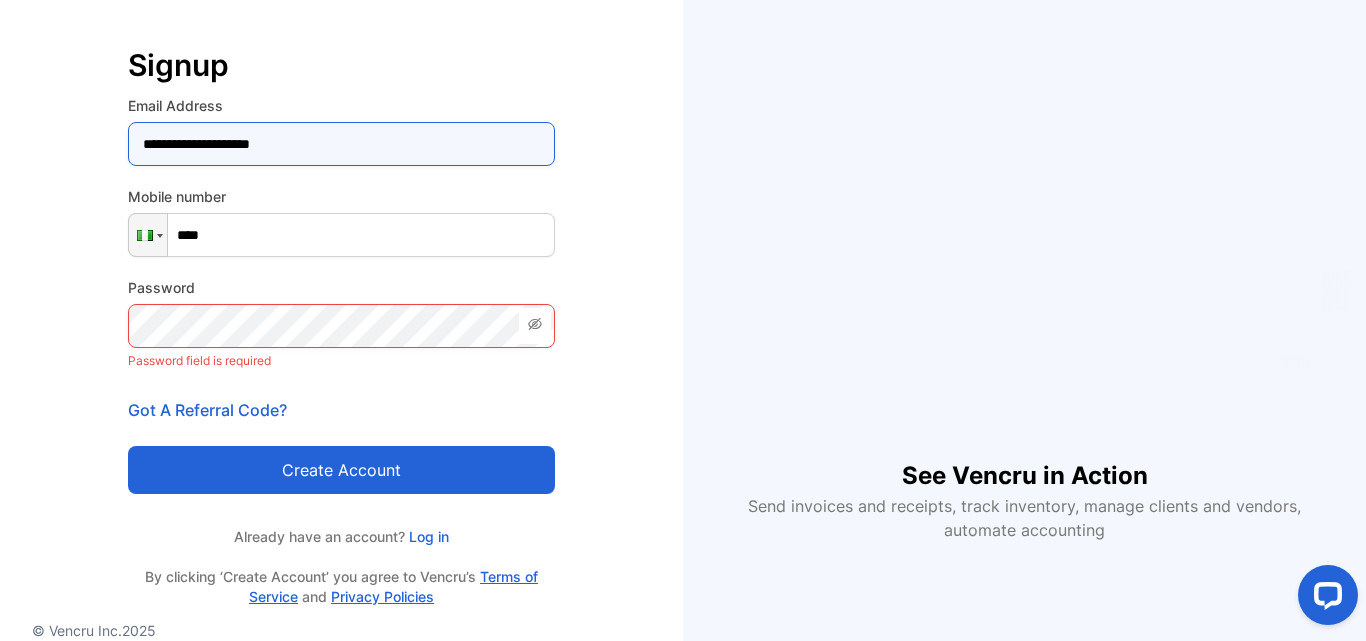 type on "**********" 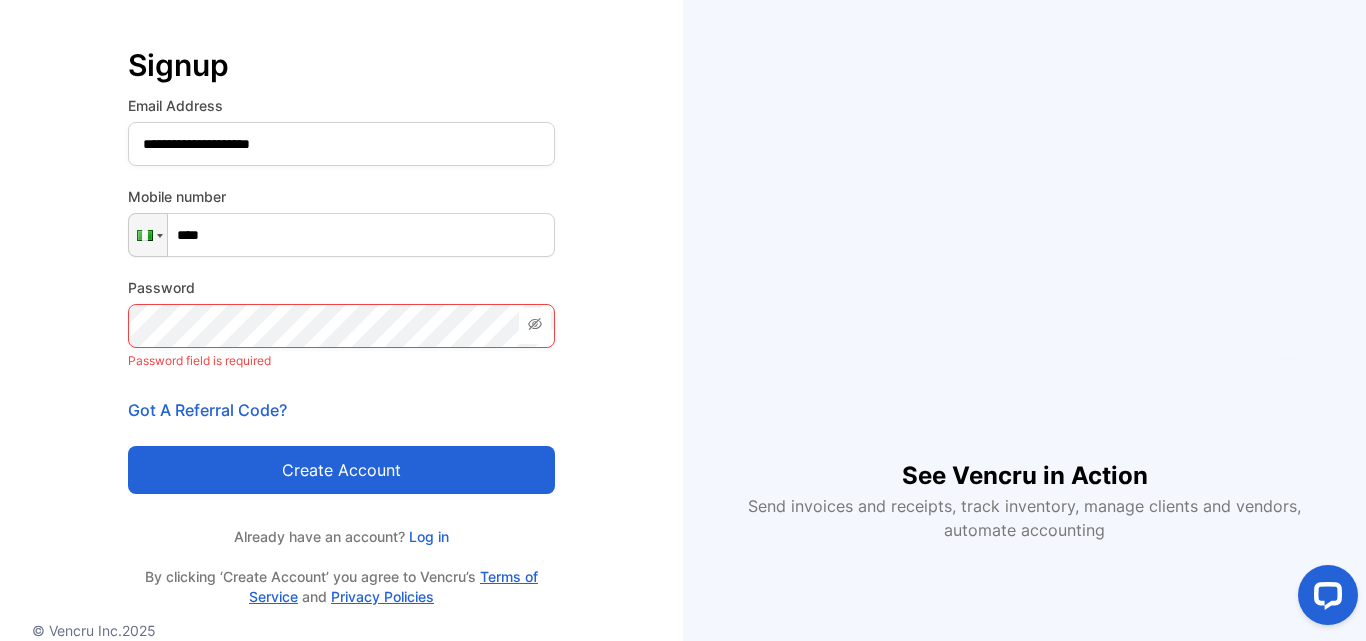 click on "****" at bounding box center (341, 235) 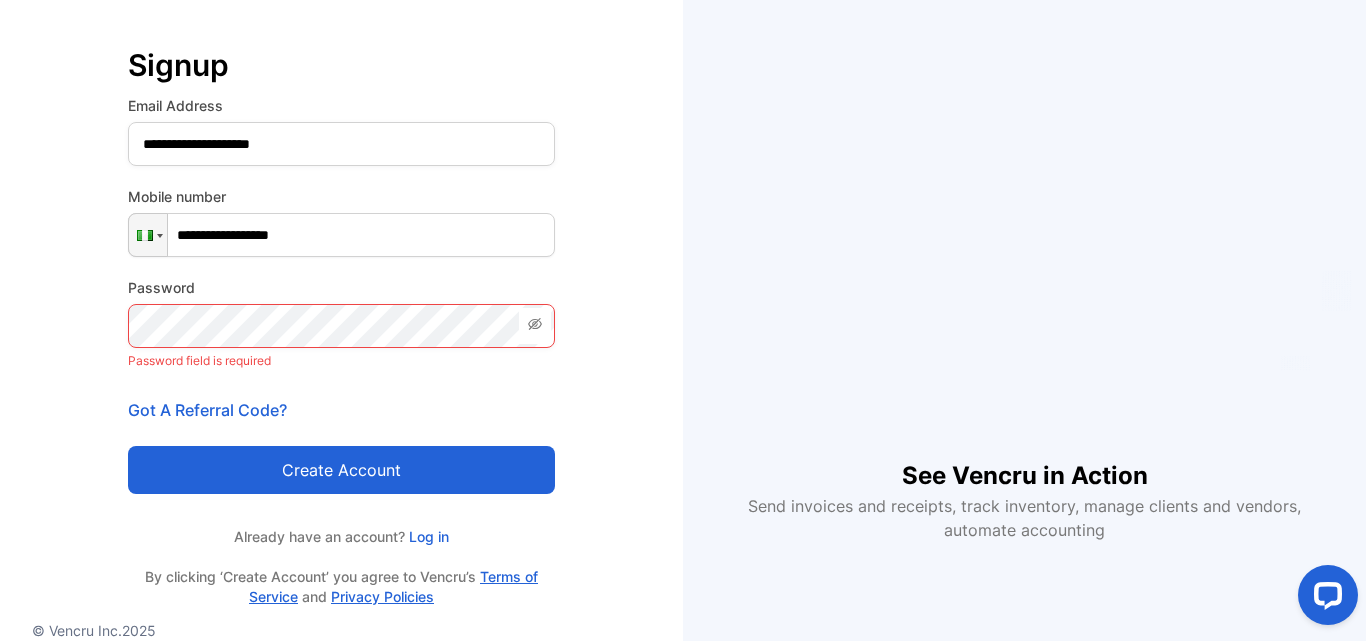type on "**********" 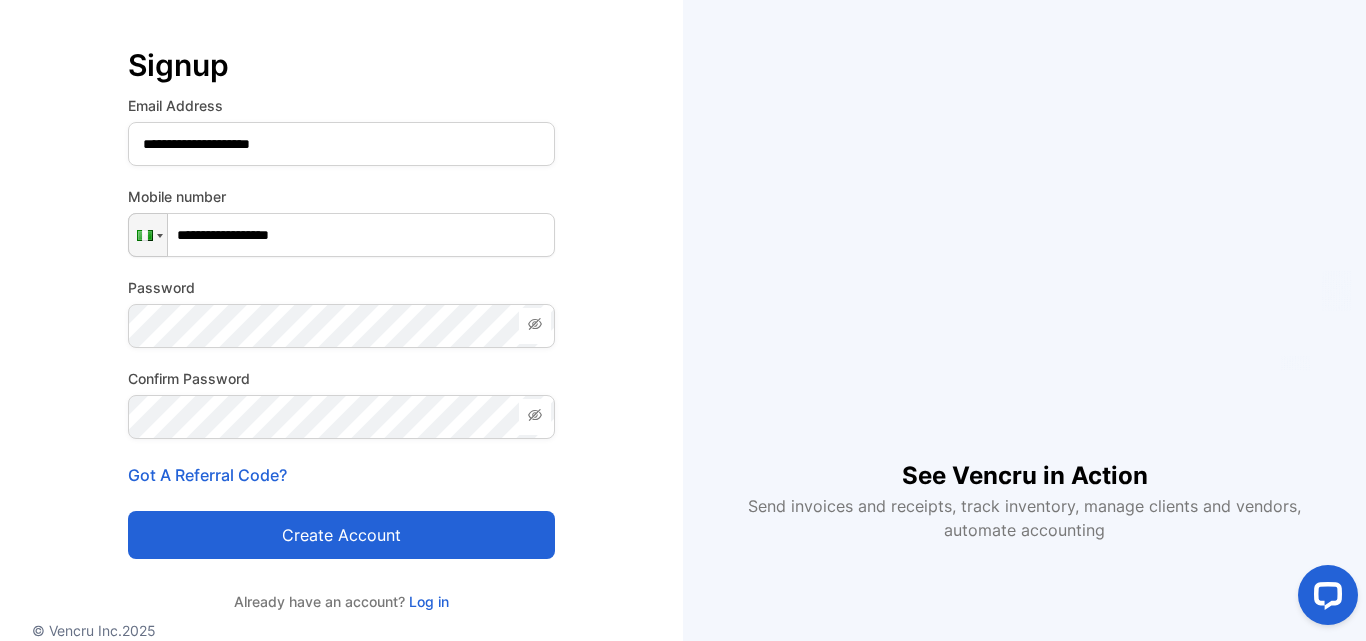 click on "Create account" at bounding box center [341, 535] 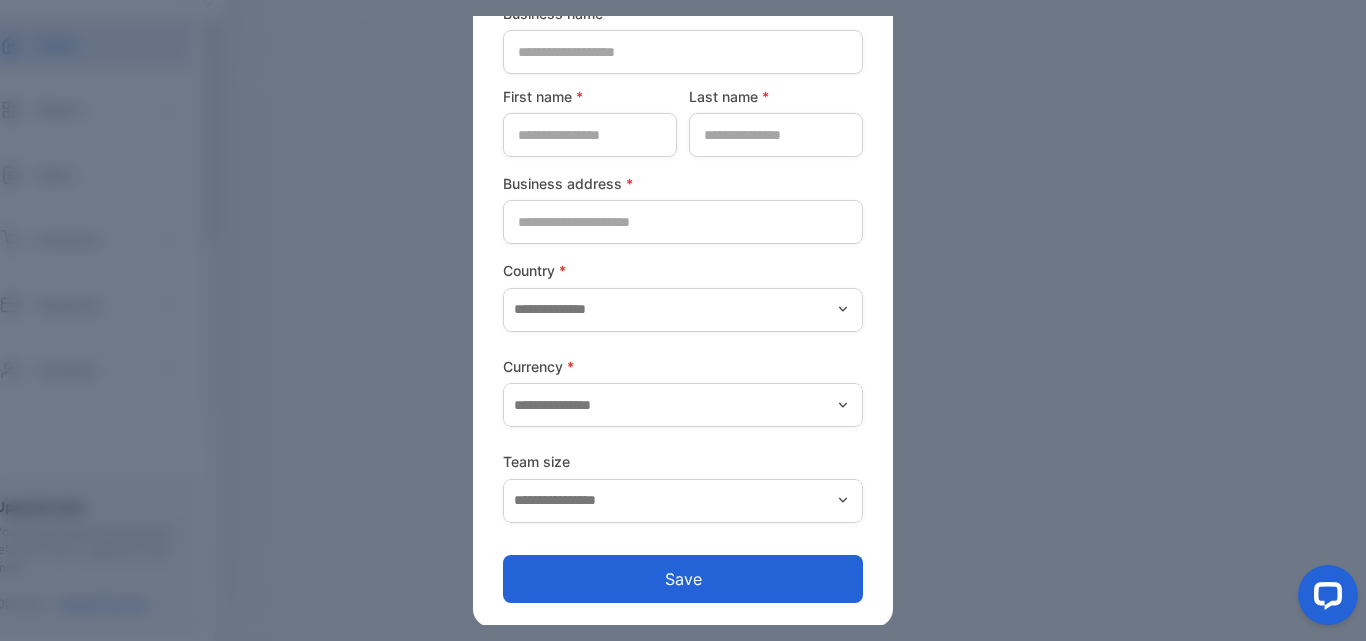 scroll, scrollTop: 108, scrollLeft: 0, axis: vertical 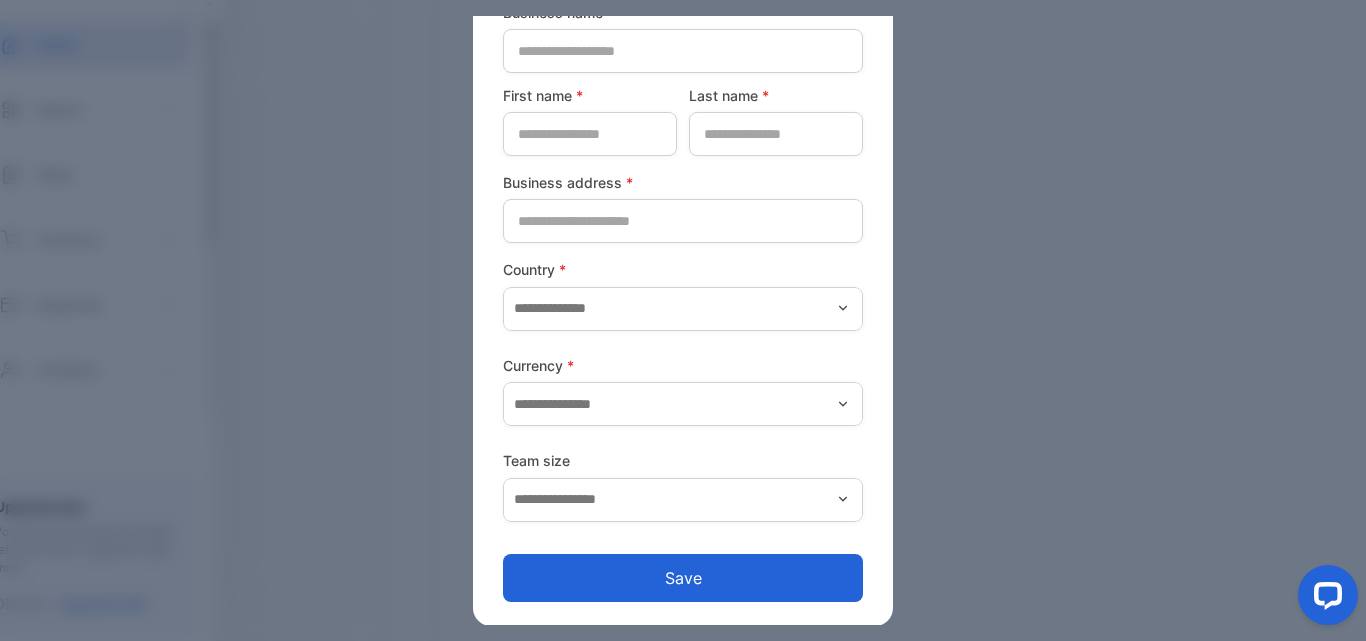 click 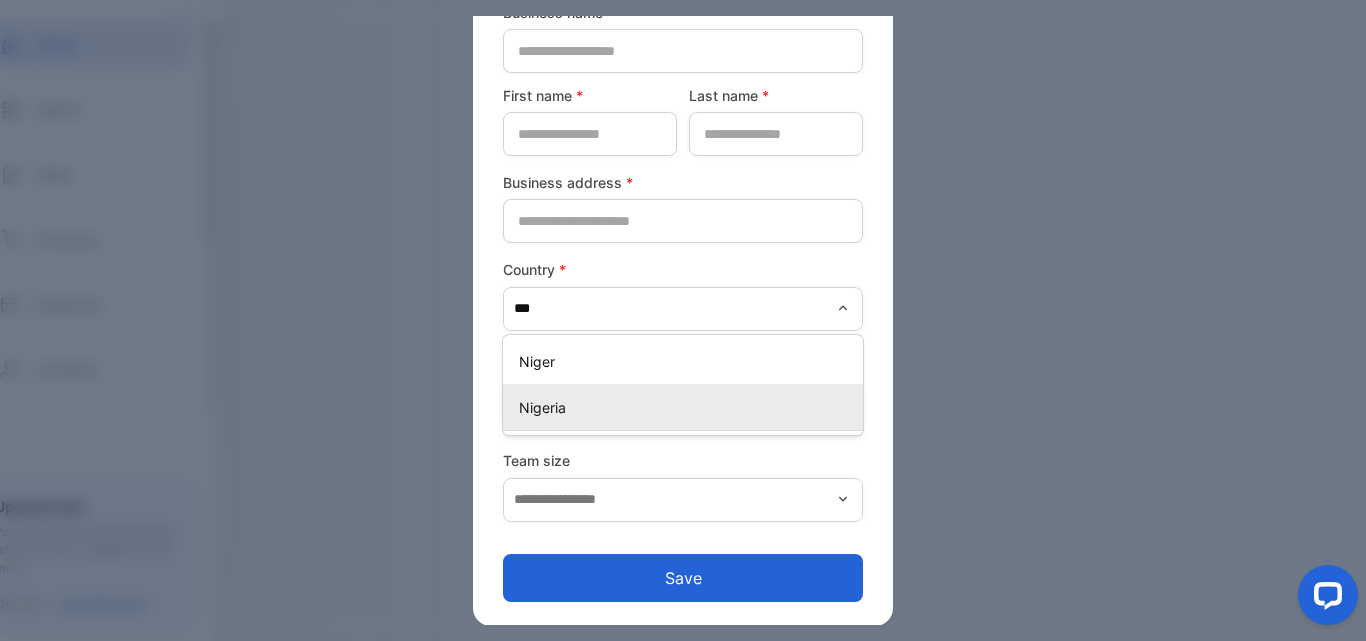 click on "Nigeria" at bounding box center (683, 407) 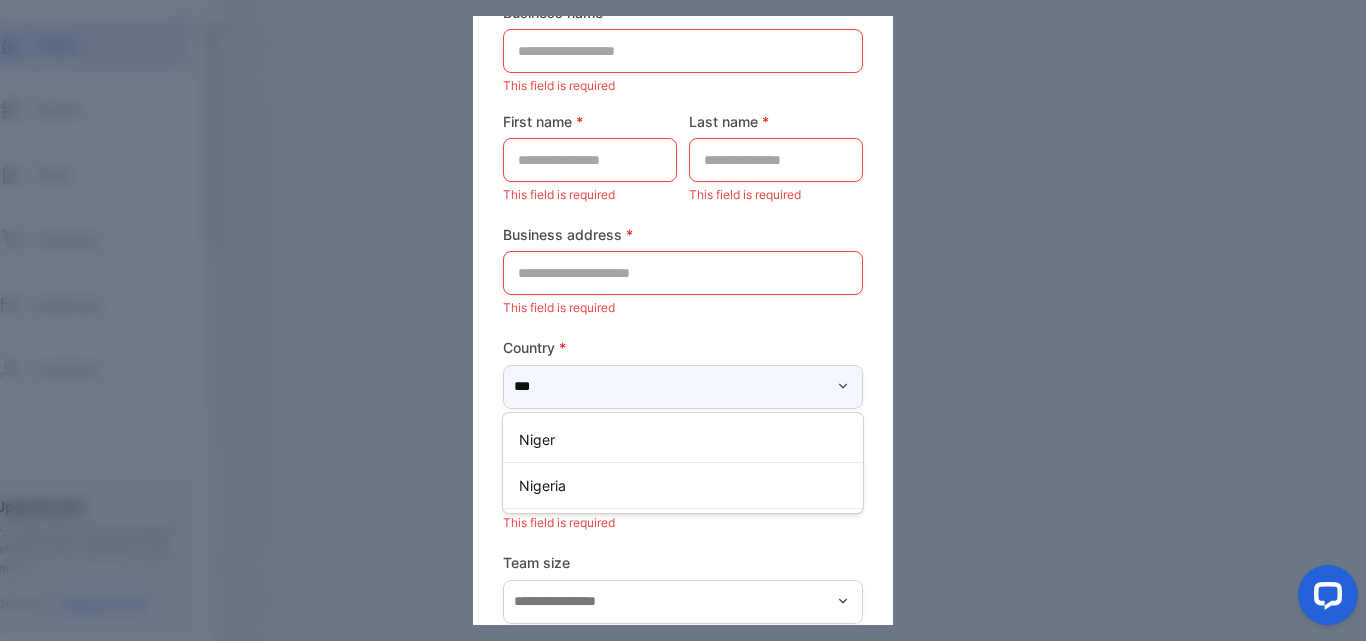 type on "*******" 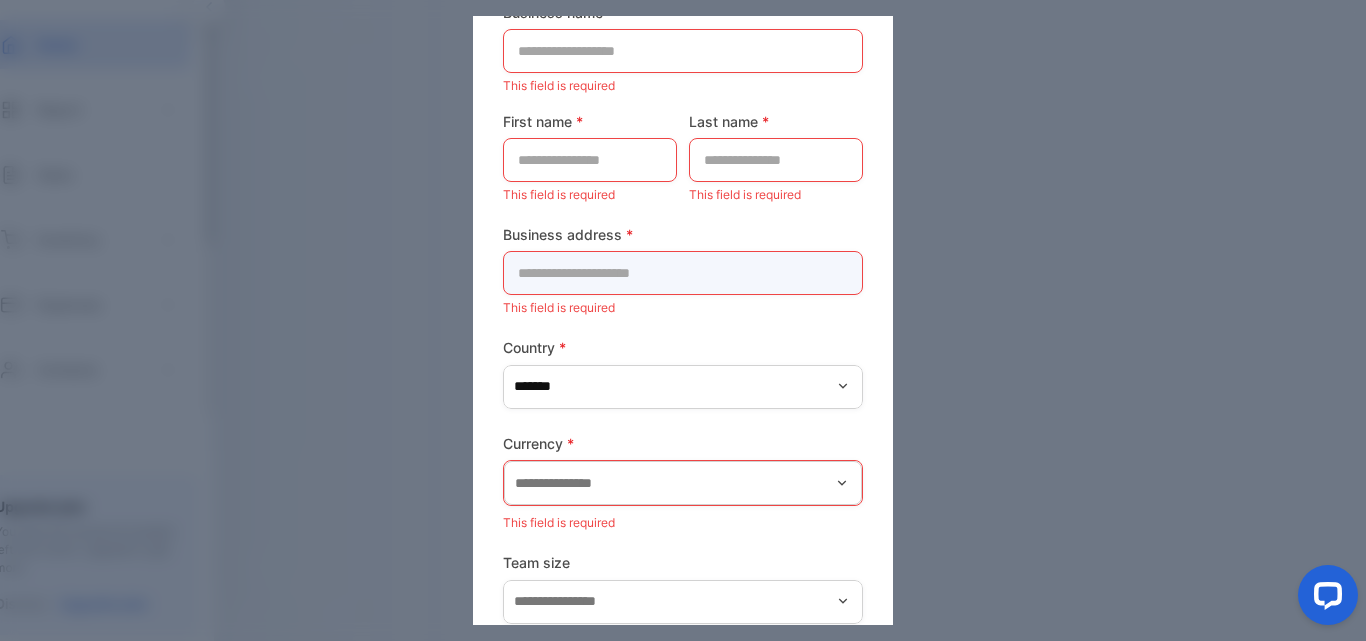 click at bounding box center (683, 273) 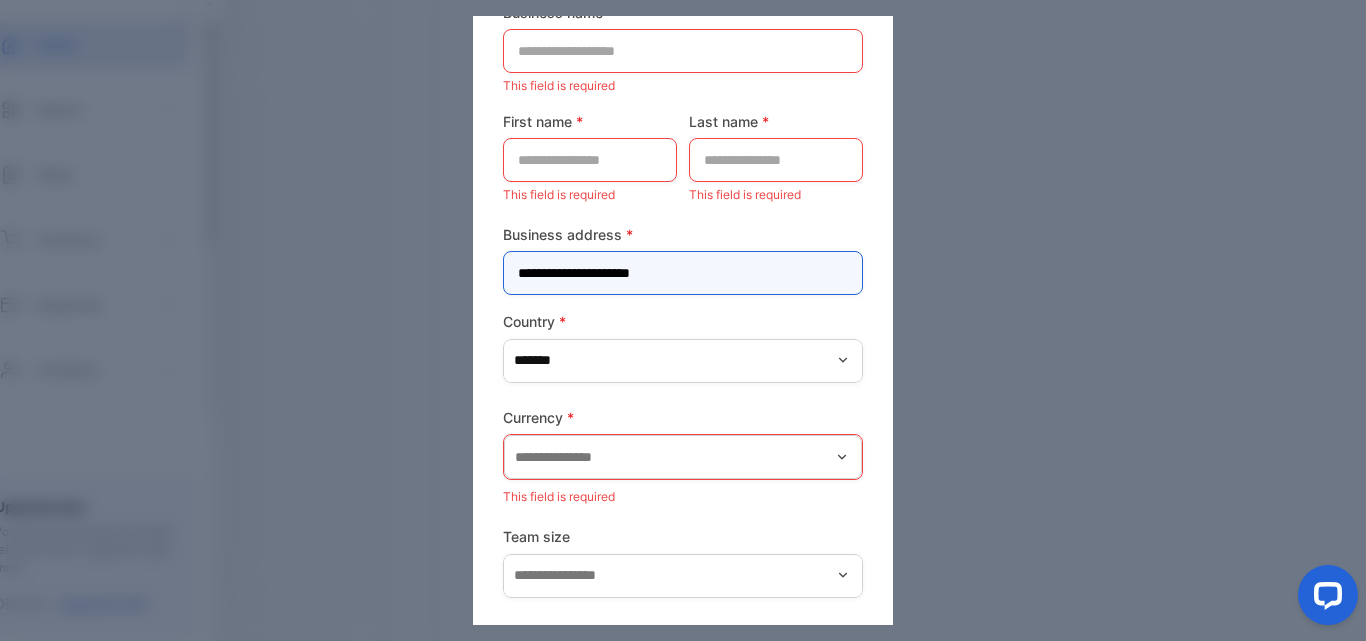 type on "**********" 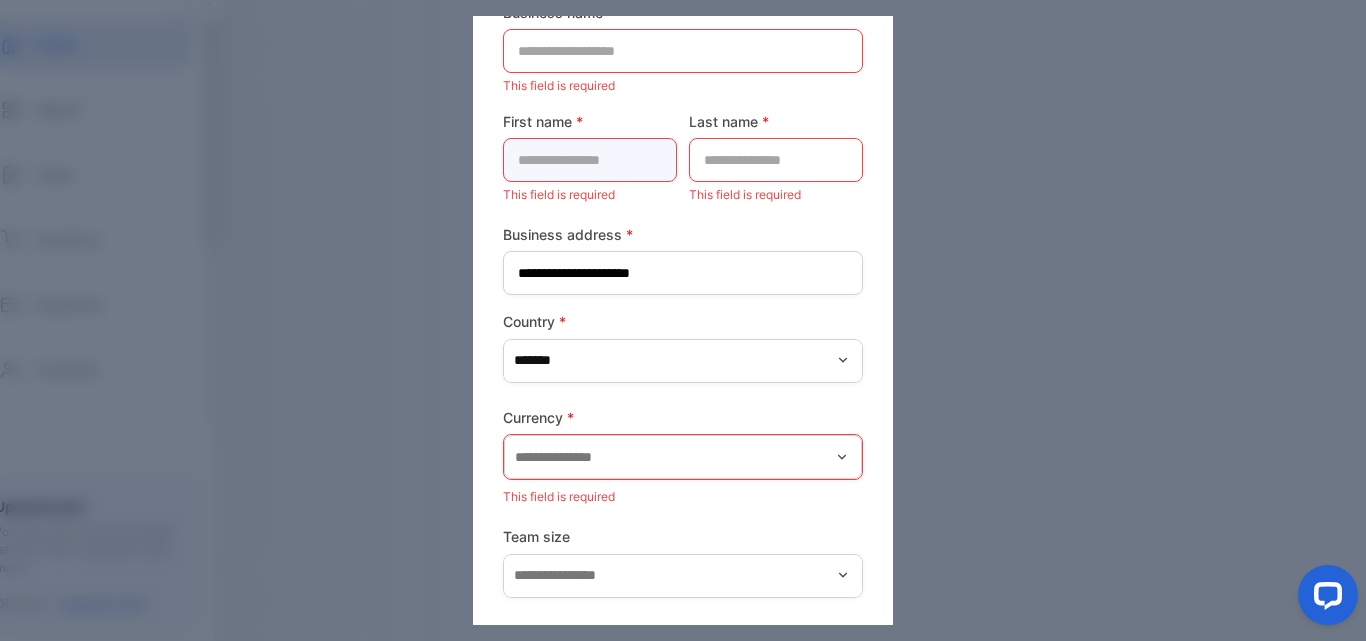 click at bounding box center [590, 160] 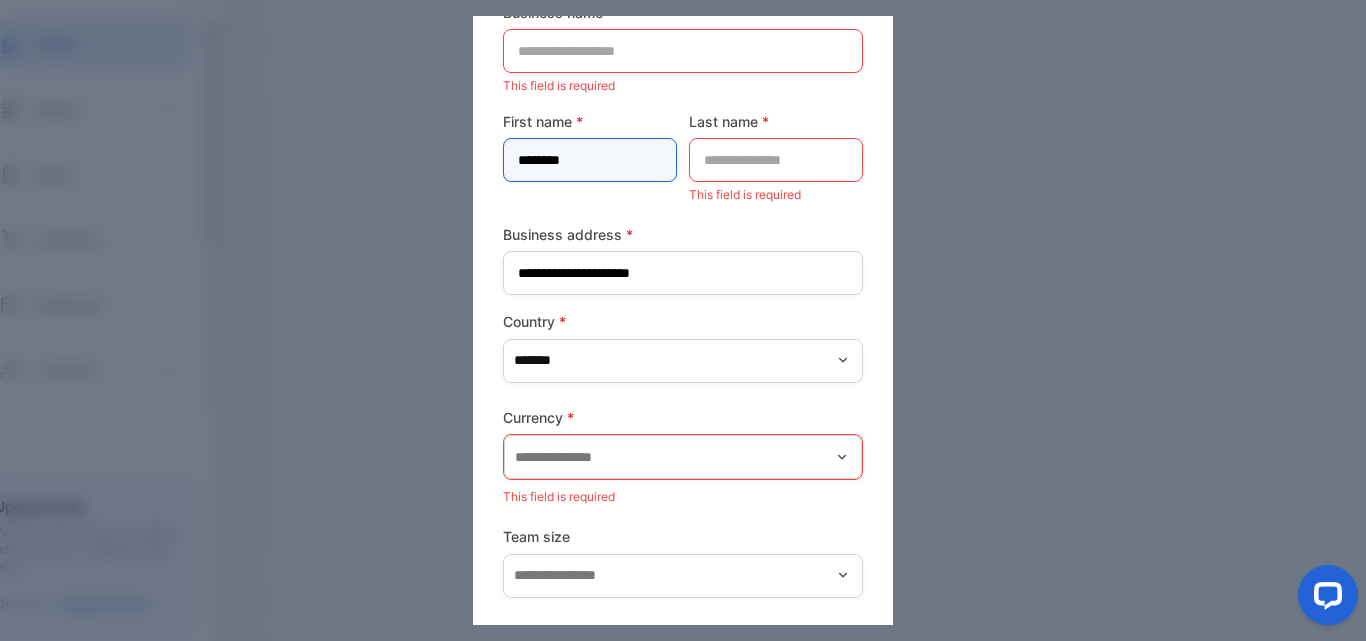 type on "********" 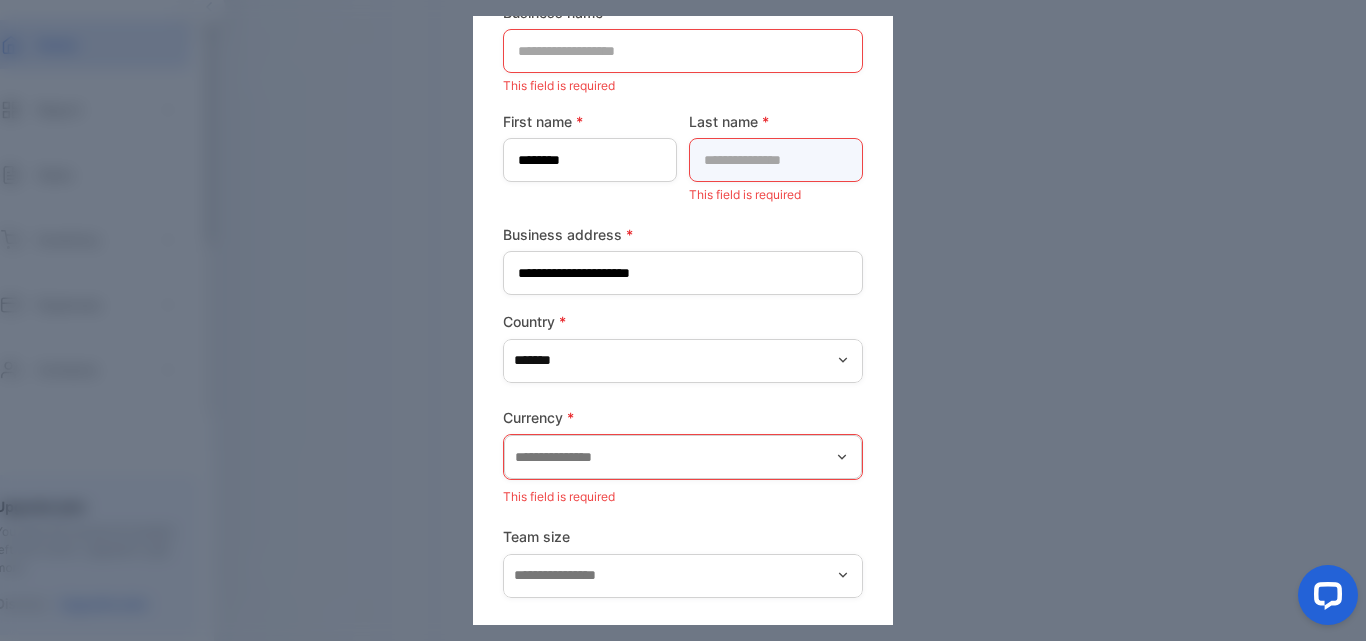 click at bounding box center [776, 160] 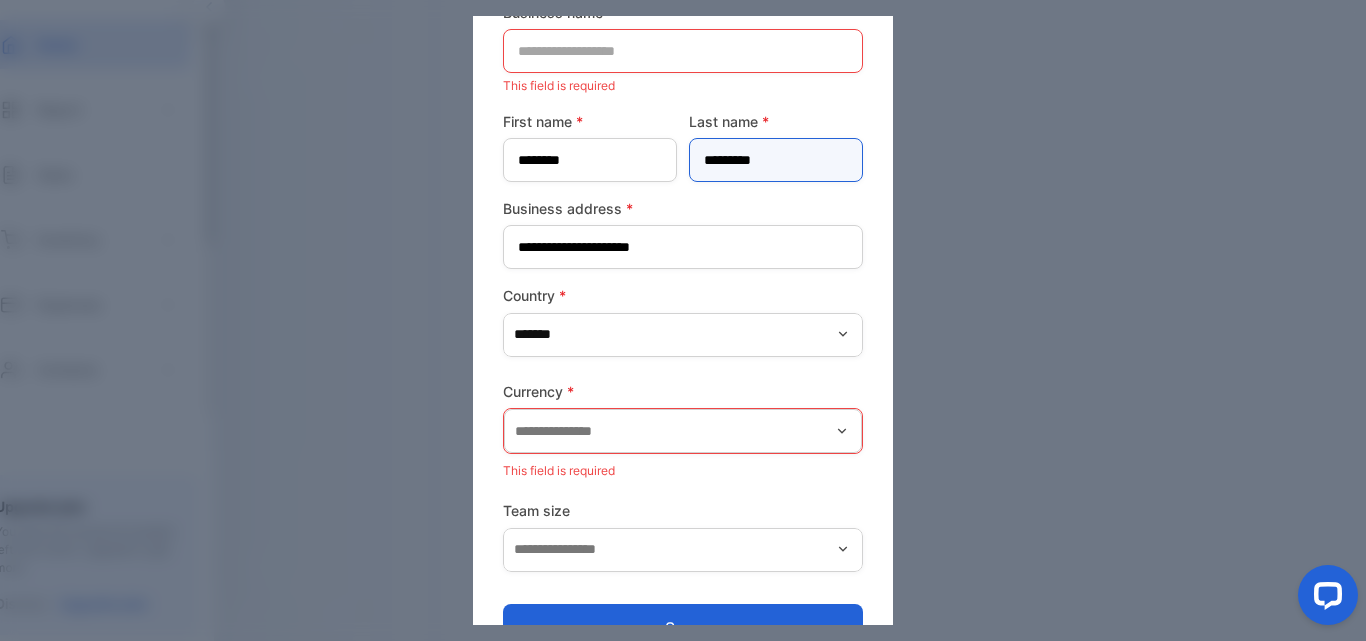 type on "*********" 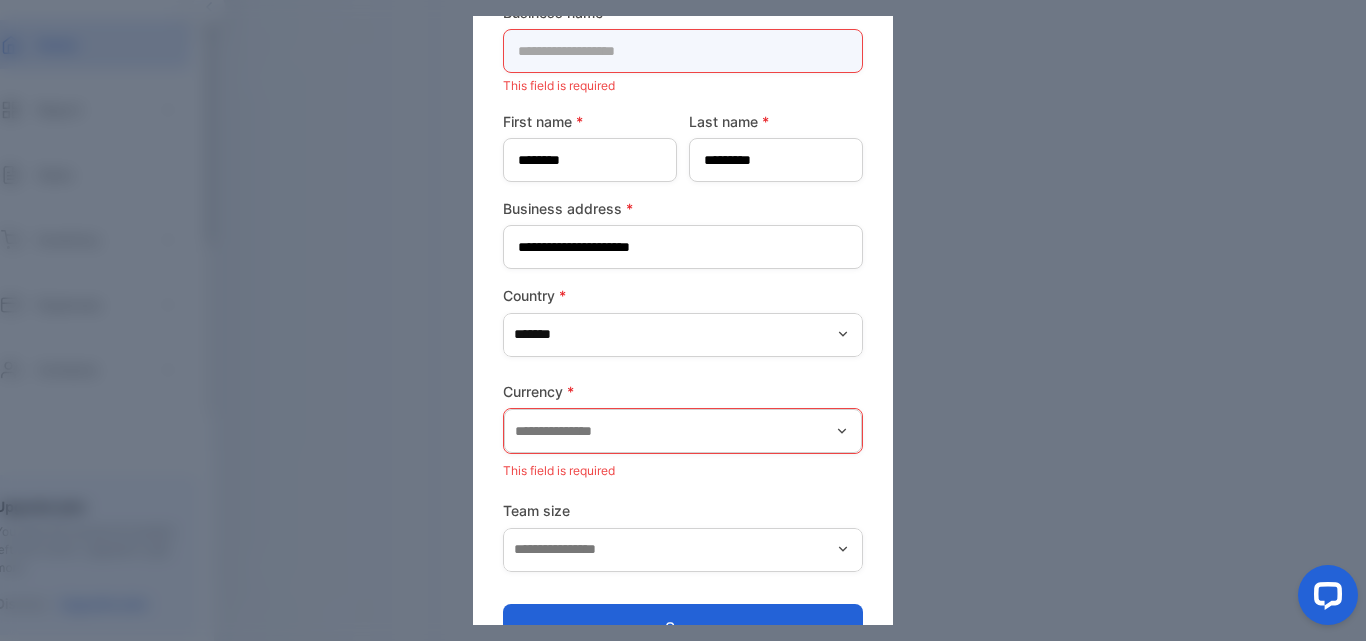 click at bounding box center (683, 51) 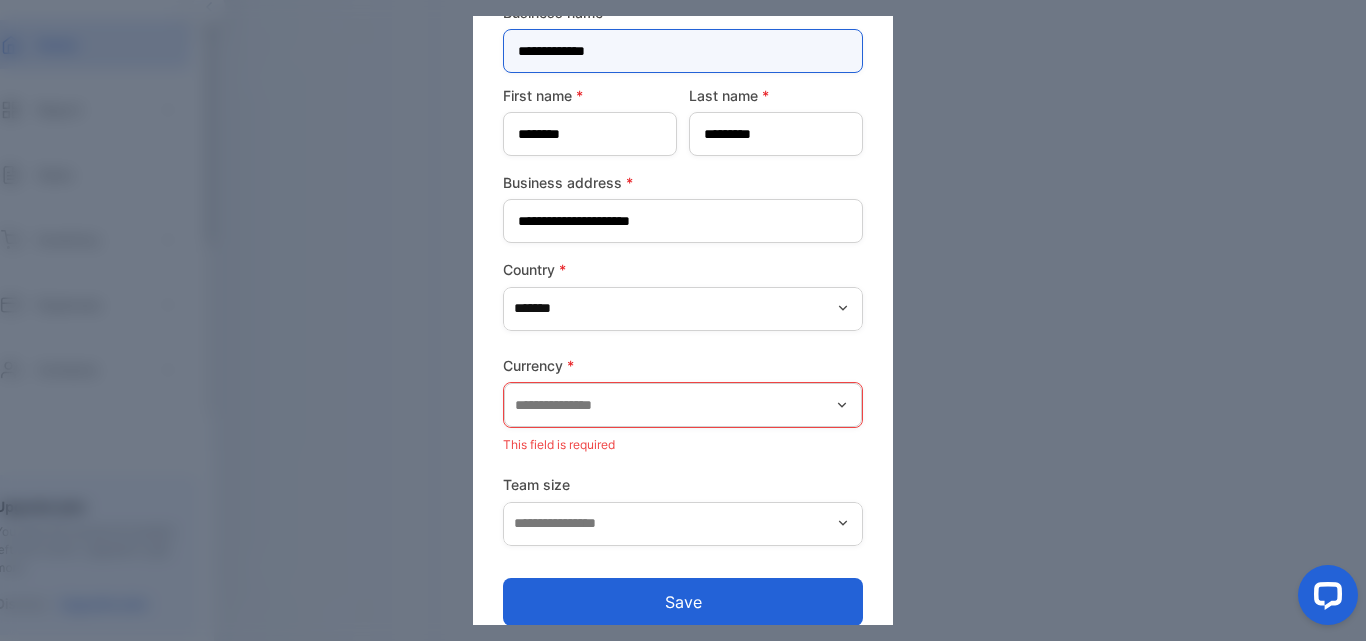 type on "**********" 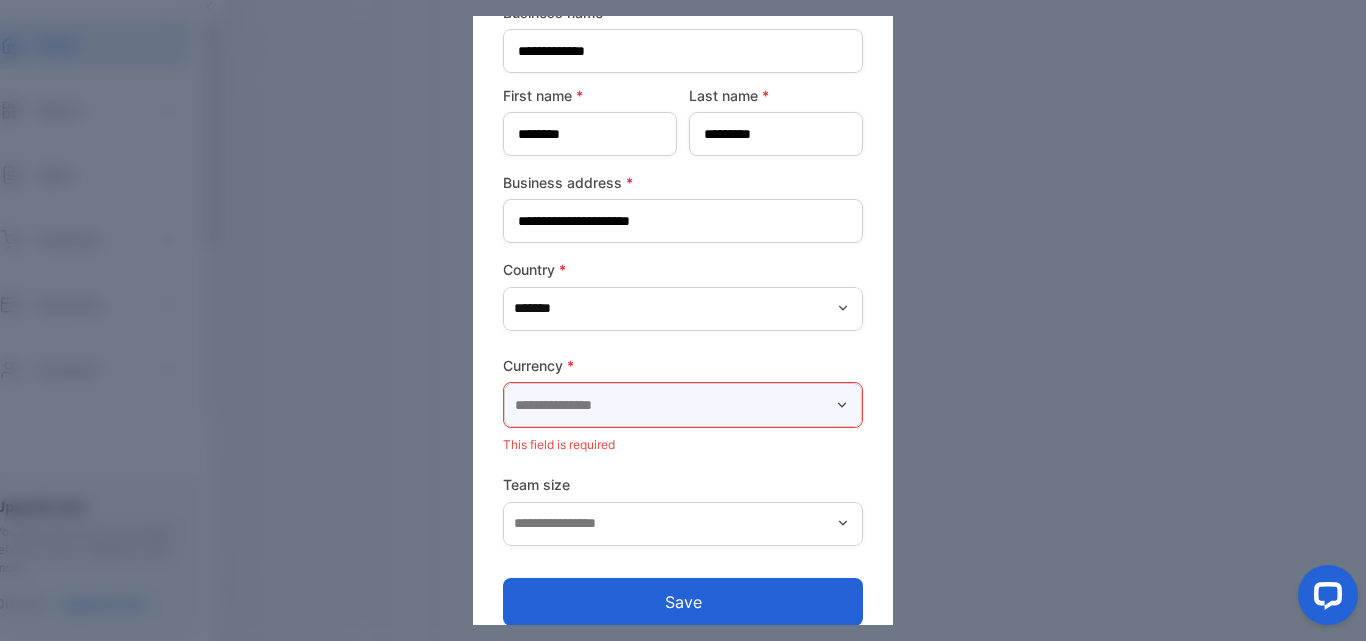 click at bounding box center [683, 405] 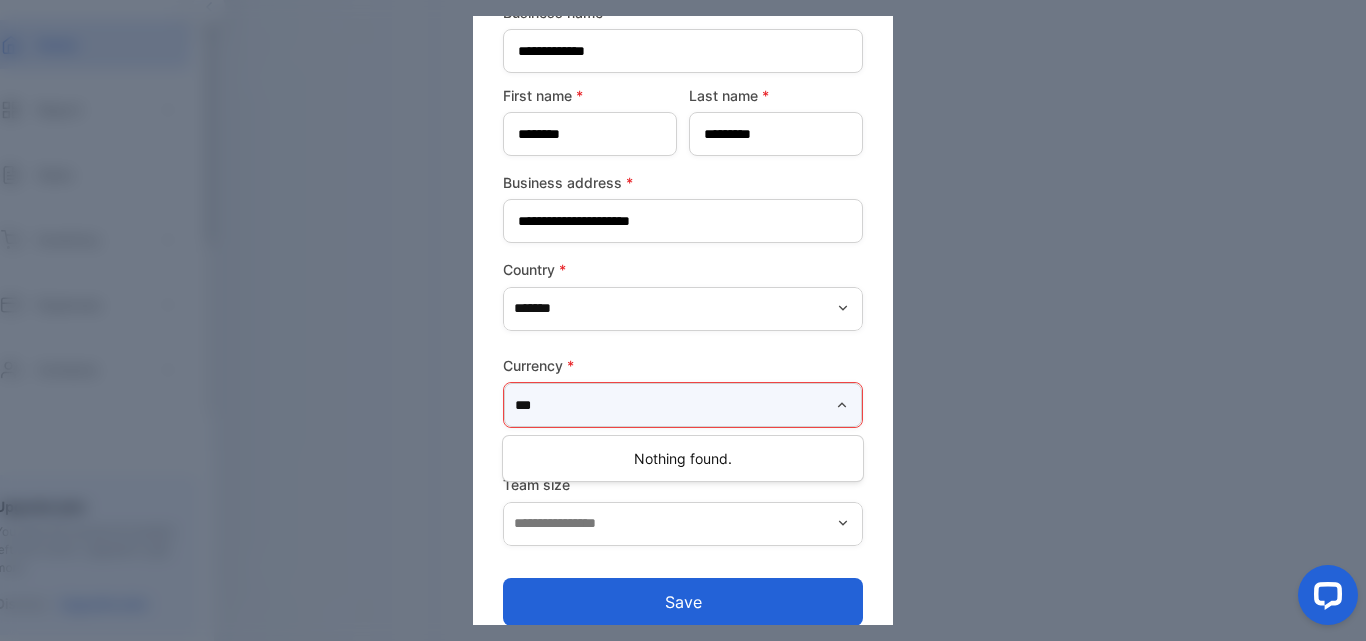scroll, scrollTop: 108, scrollLeft: 0, axis: vertical 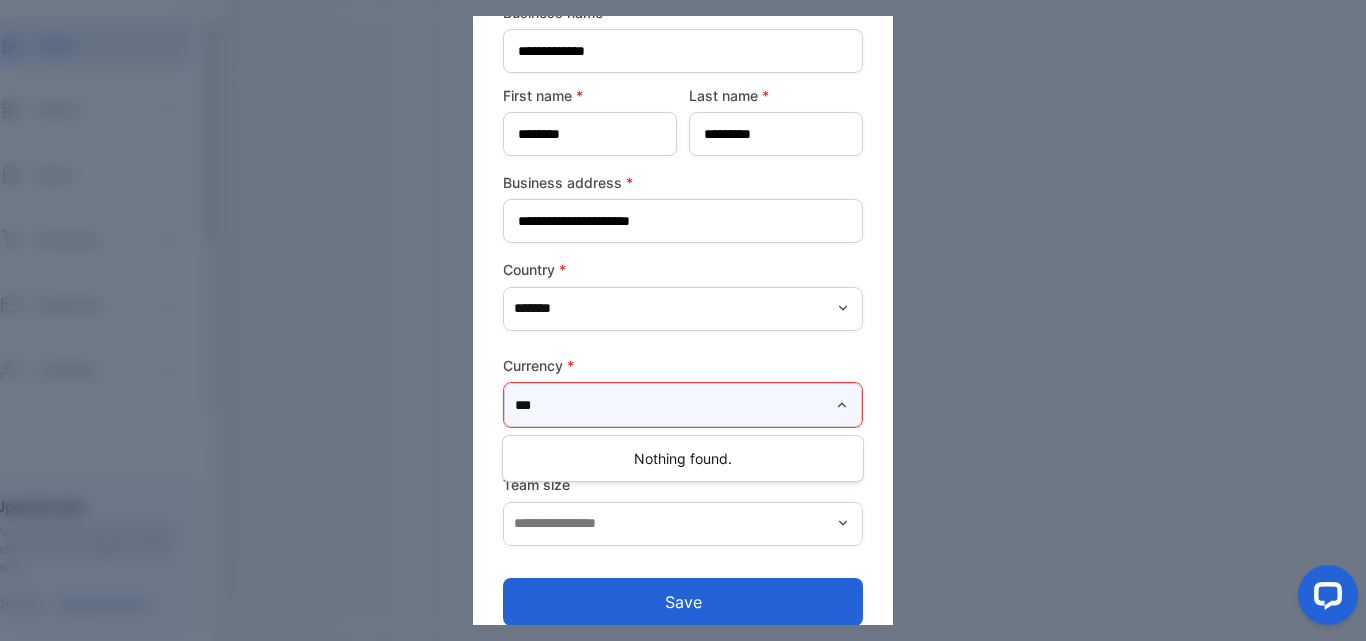 type on "***" 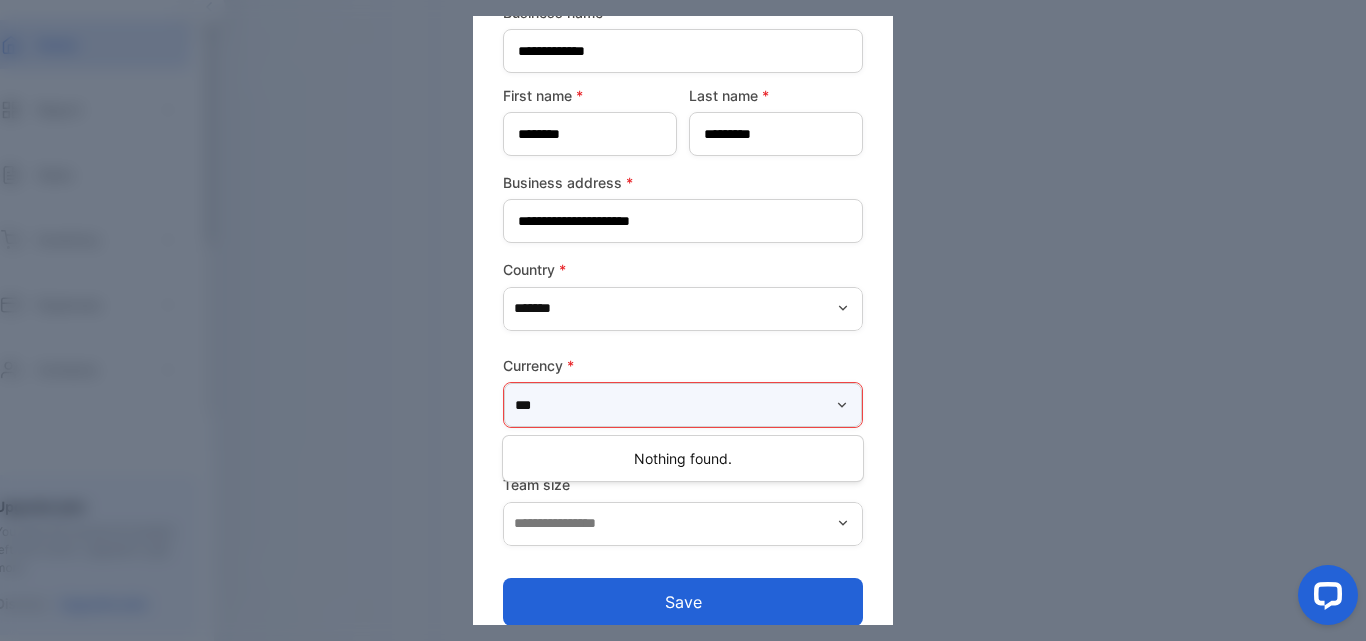 click on "***" at bounding box center [683, 405] 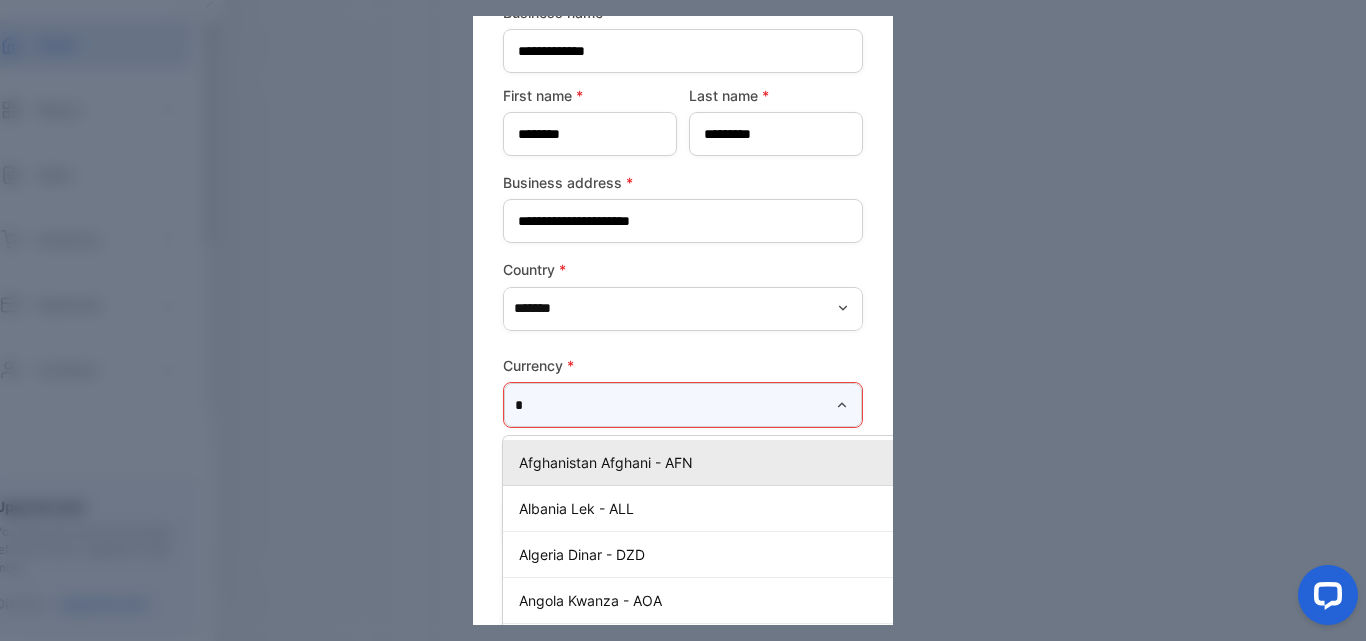 scroll, scrollTop: 108, scrollLeft: 30, axis: both 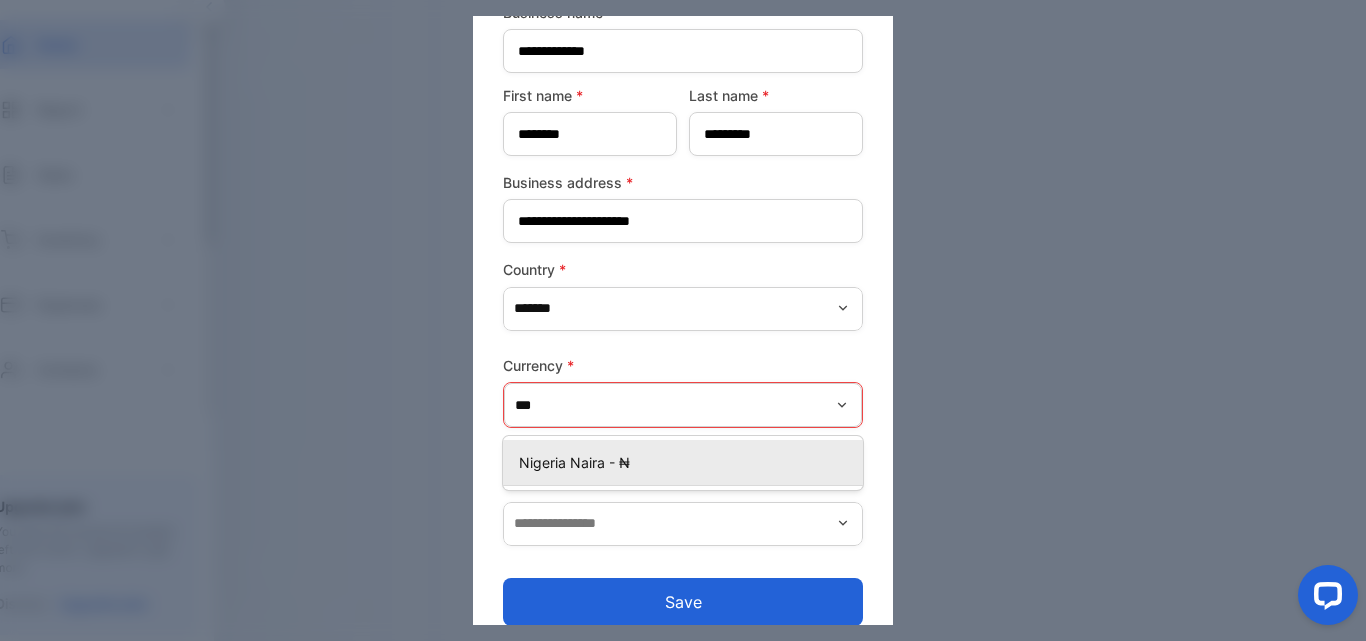 click on "Nigeria Naira - ₦" at bounding box center [687, 462] 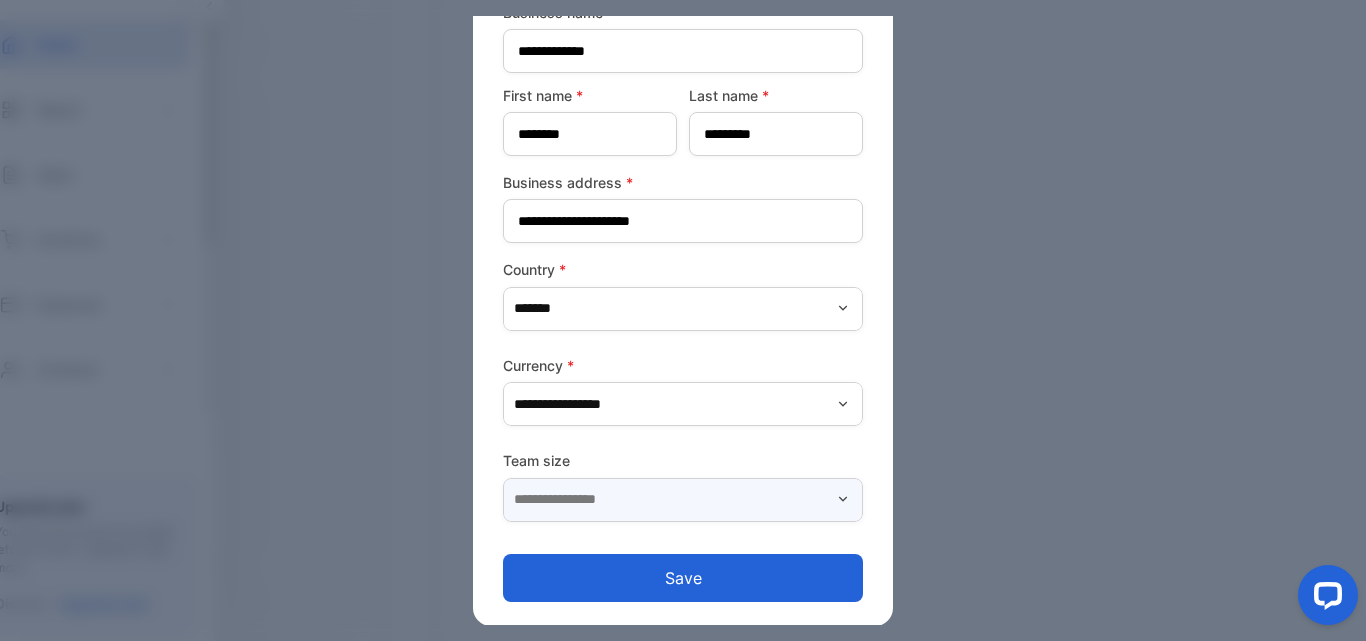 click at bounding box center [683, 500] 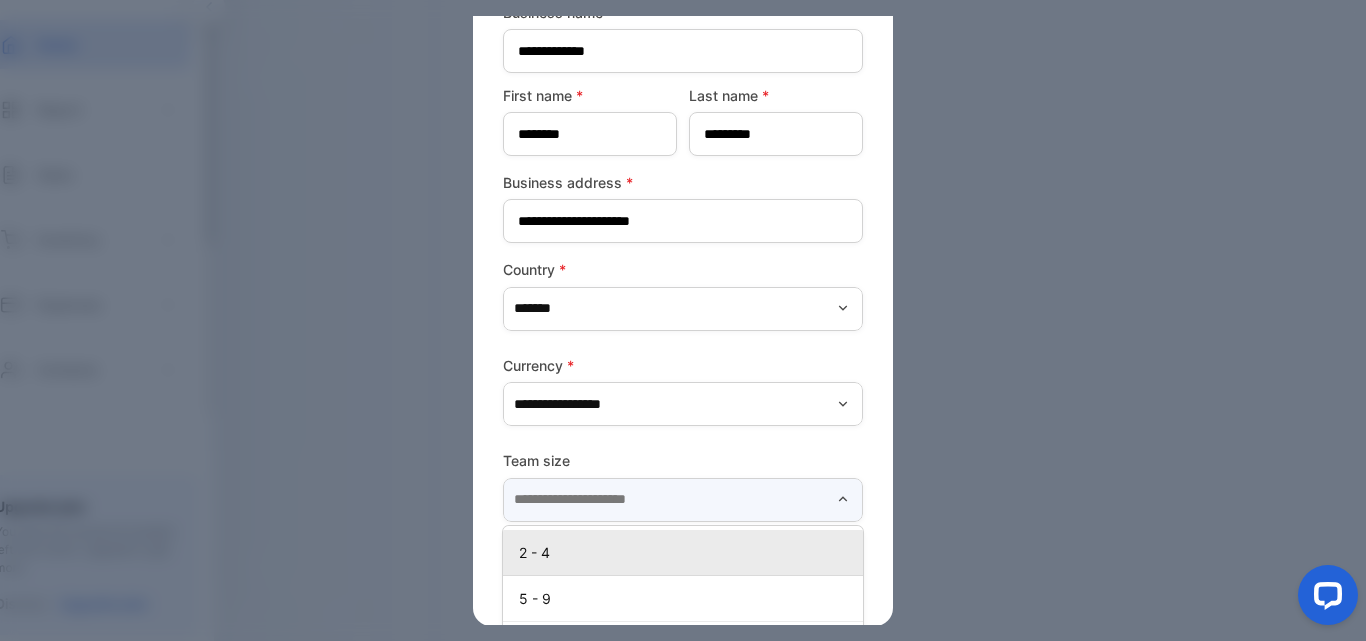 scroll, scrollTop: 42, scrollLeft: 0, axis: vertical 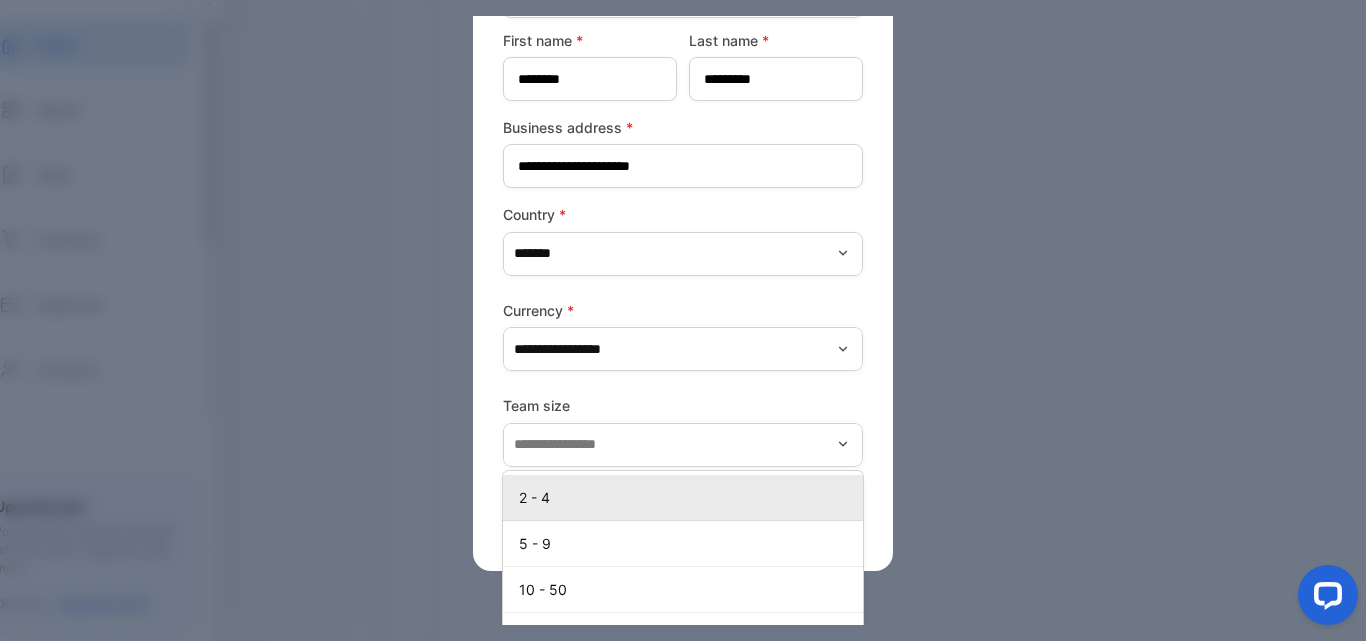 click on "2 - 4" at bounding box center [687, 497] 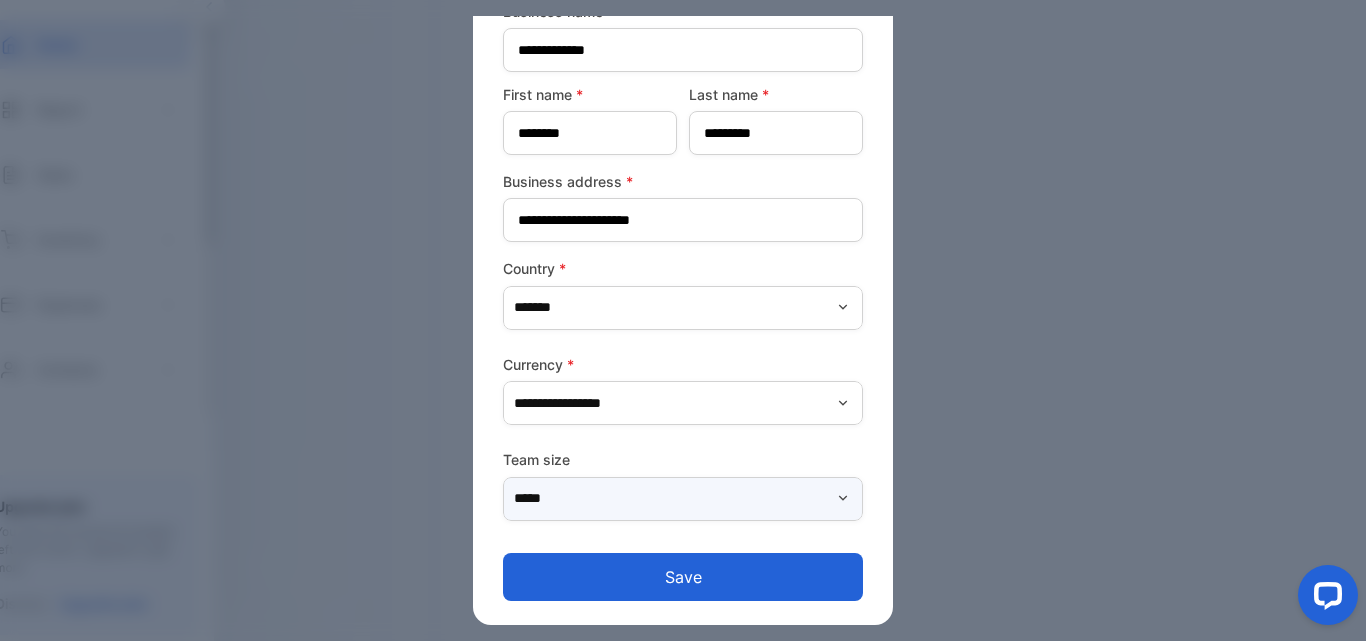 scroll, scrollTop: 109, scrollLeft: 0, axis: vertical 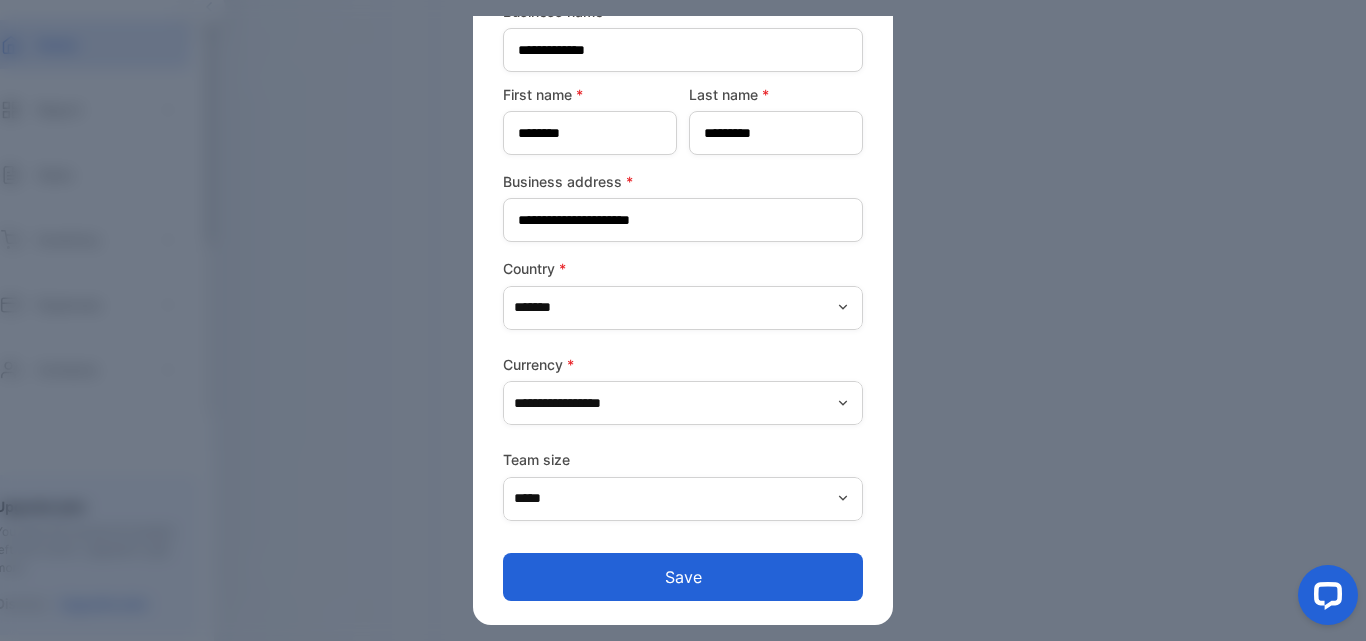 click 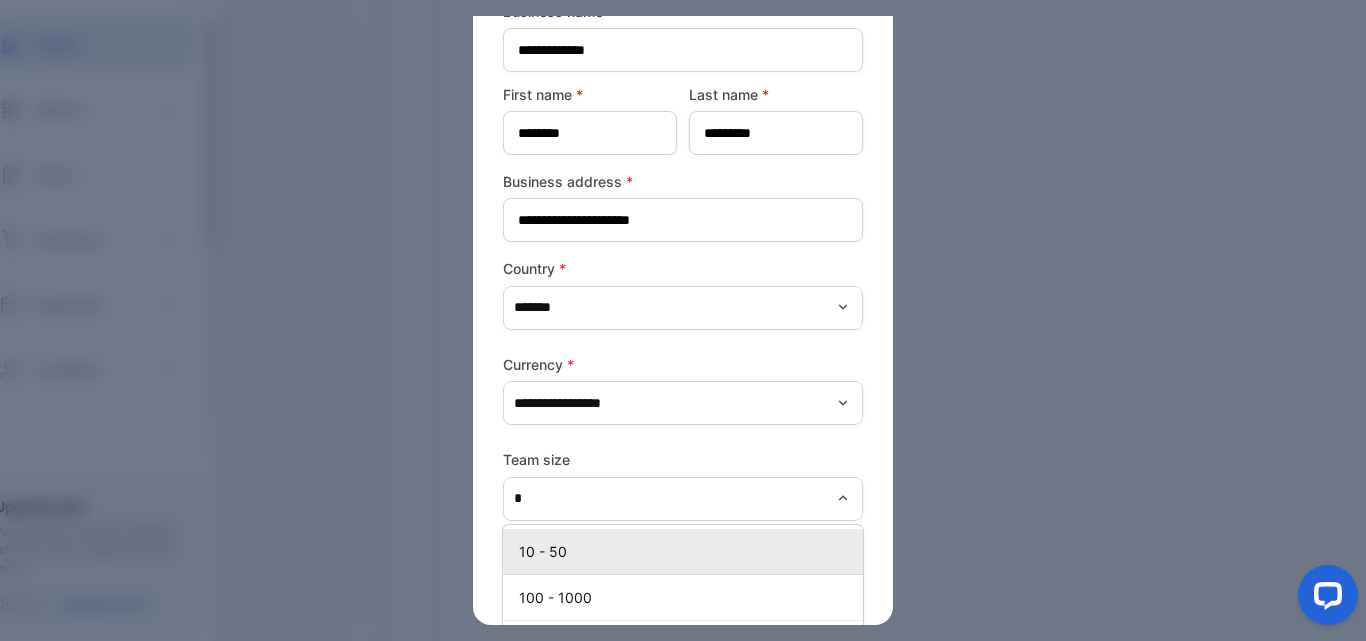 type on "*****" 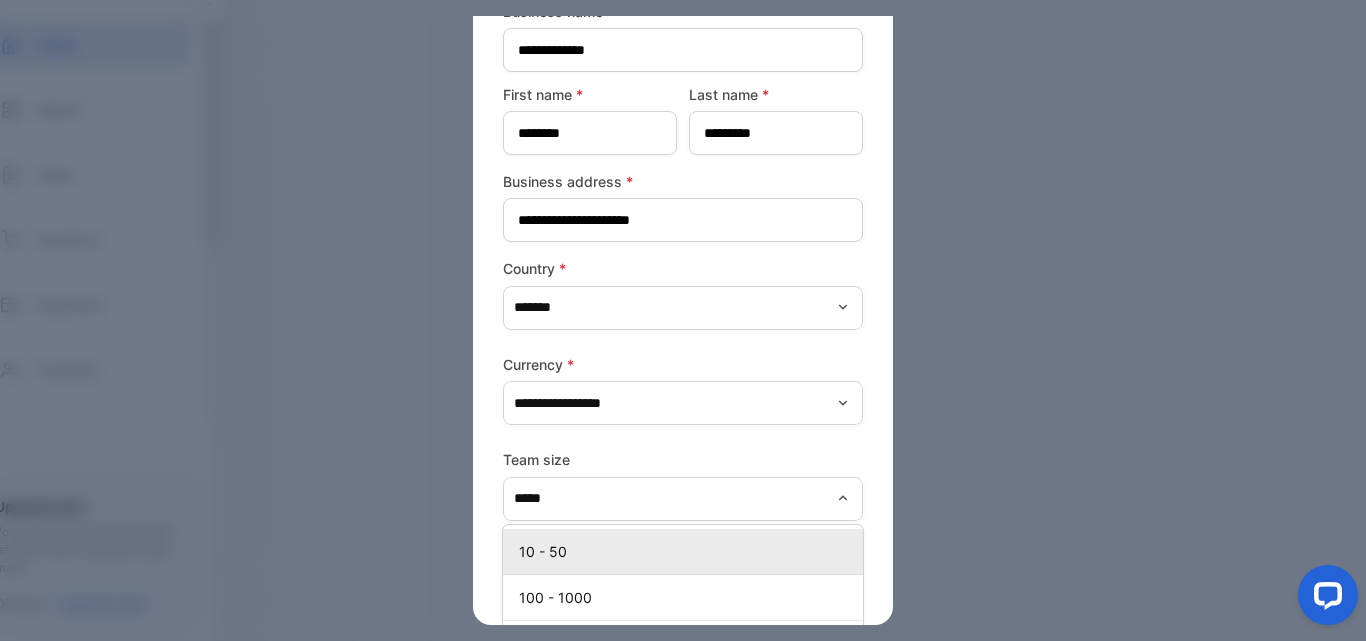 click on "Team size" at bounding box center [683, 459] 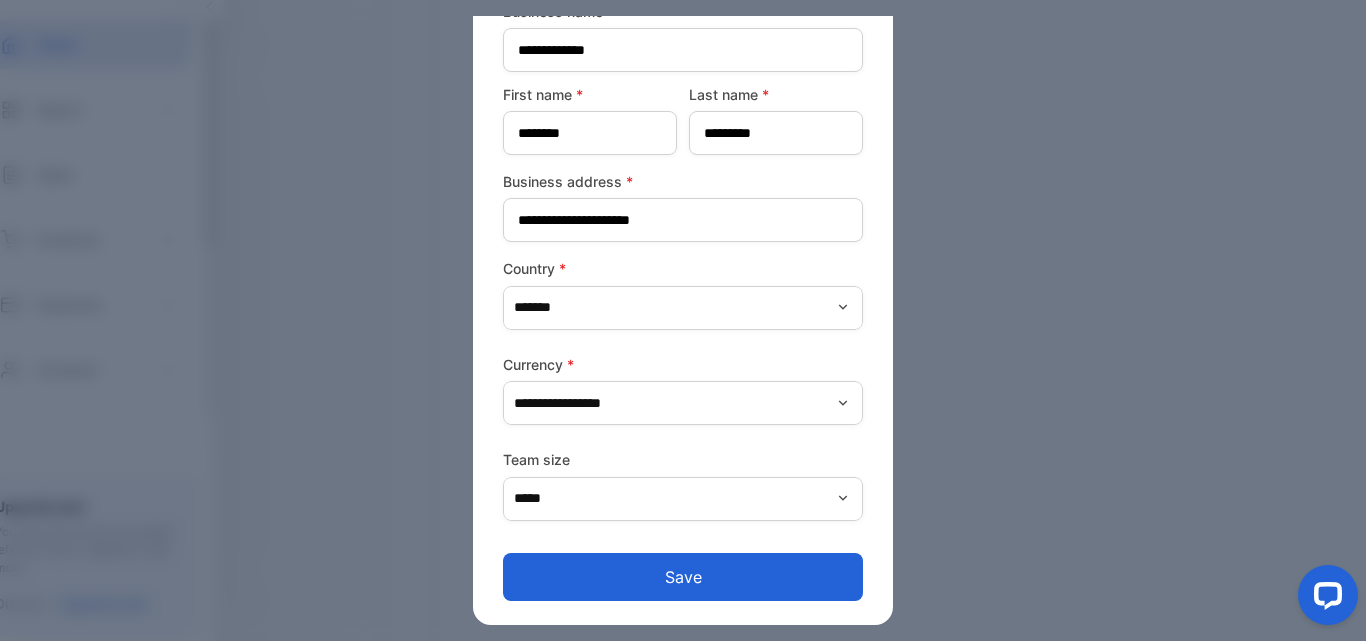 scroll, scrollTop: 75, scrollLeft: 0, axis: vertical 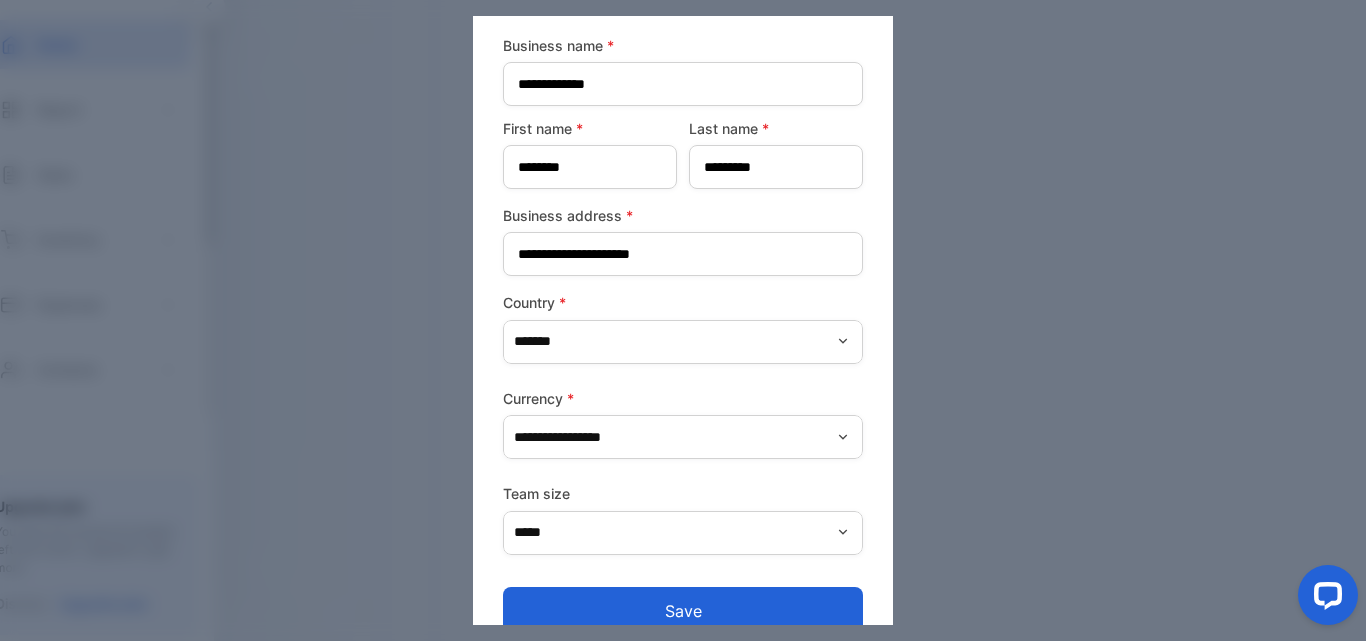 click on "Save" at bounding box center (683, 611) 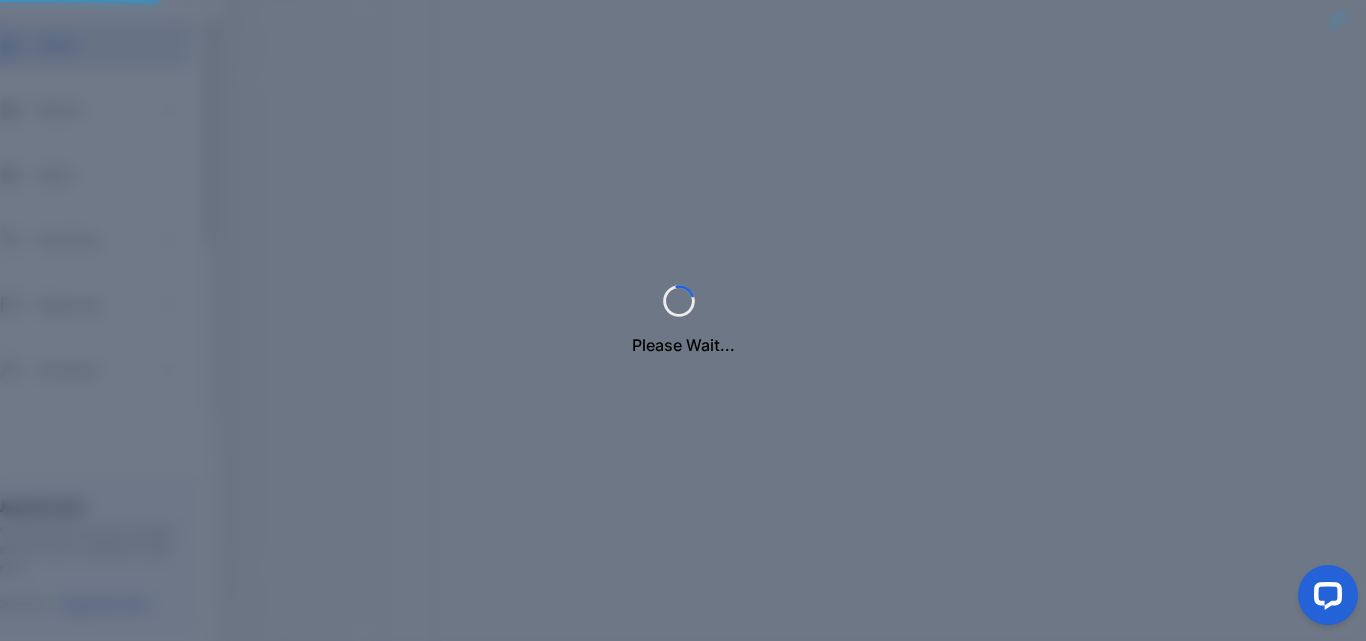 click on "Please Wait..." at bounding box center [683, 320] 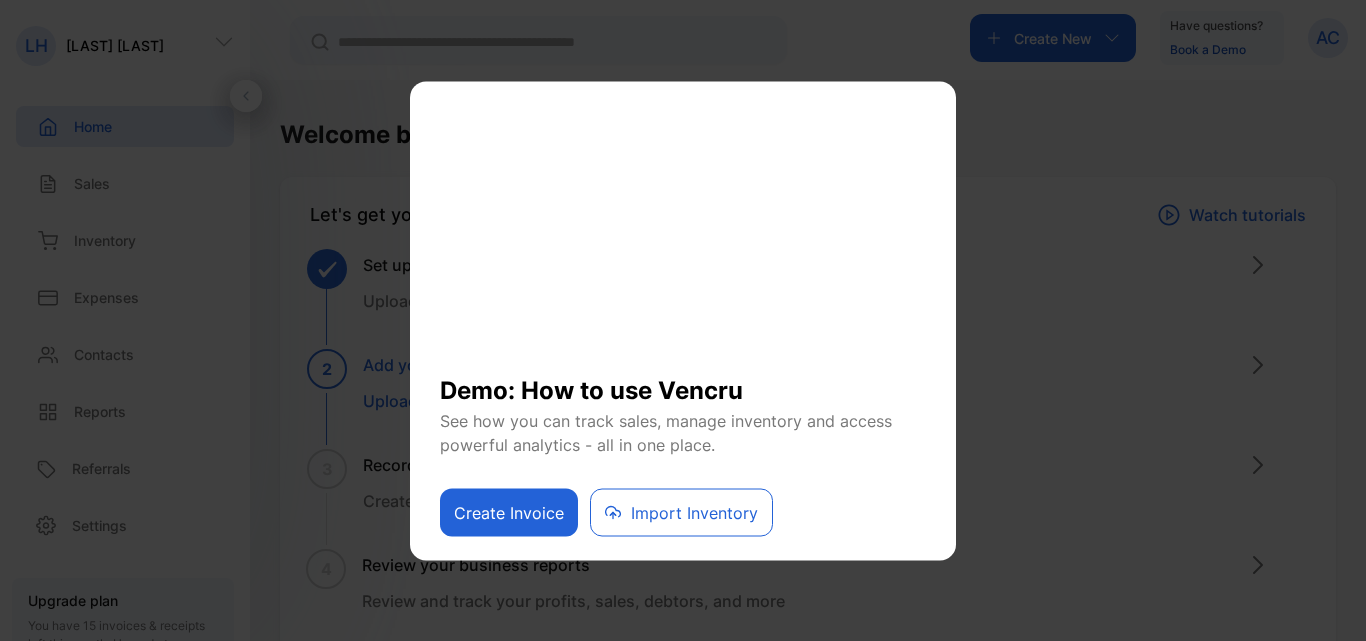 scroll, scrollTop: 0, scrollLeft: 0, axis: both 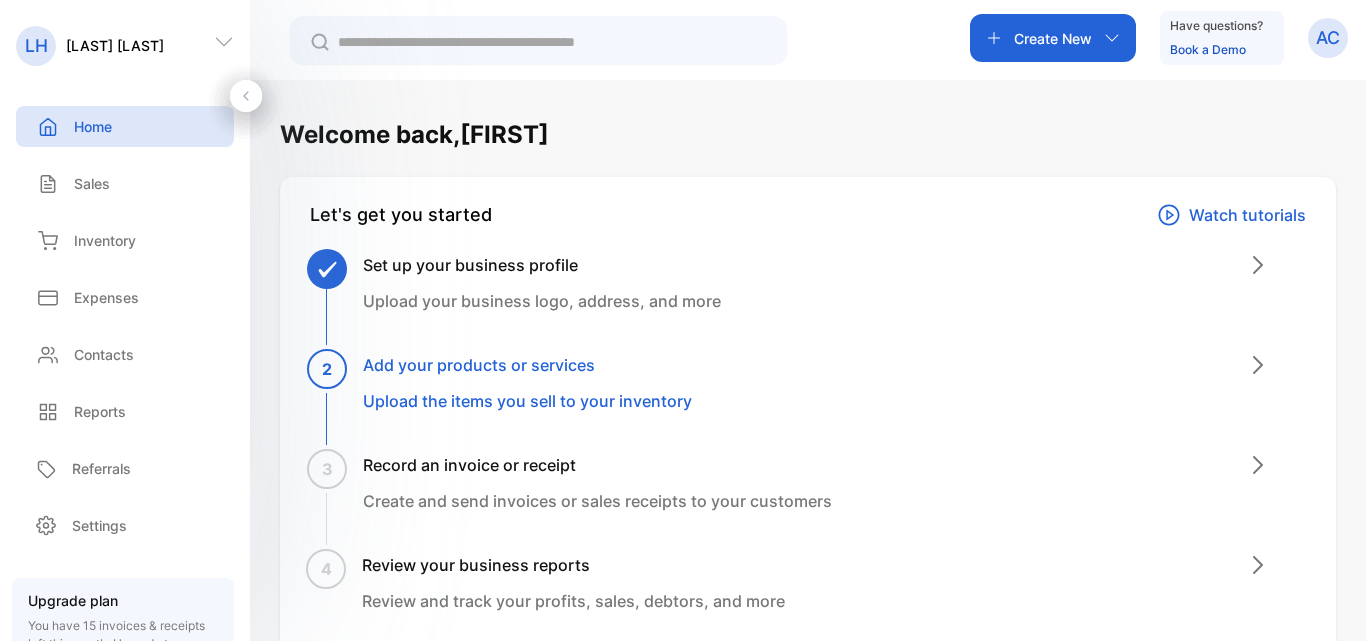 click on "Upload the items you sell to your inventory" at bounding box center (527, 401) 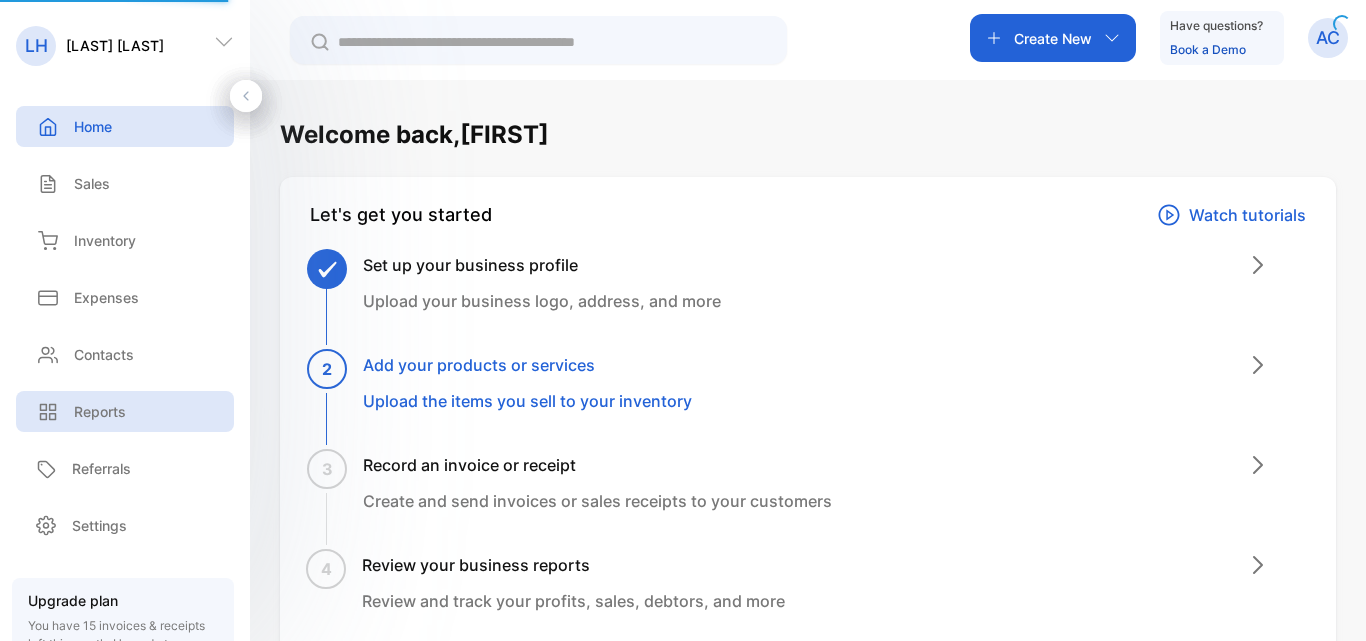 scroll, scrollTop: 182, scrollLeft: 0, axis: vertical 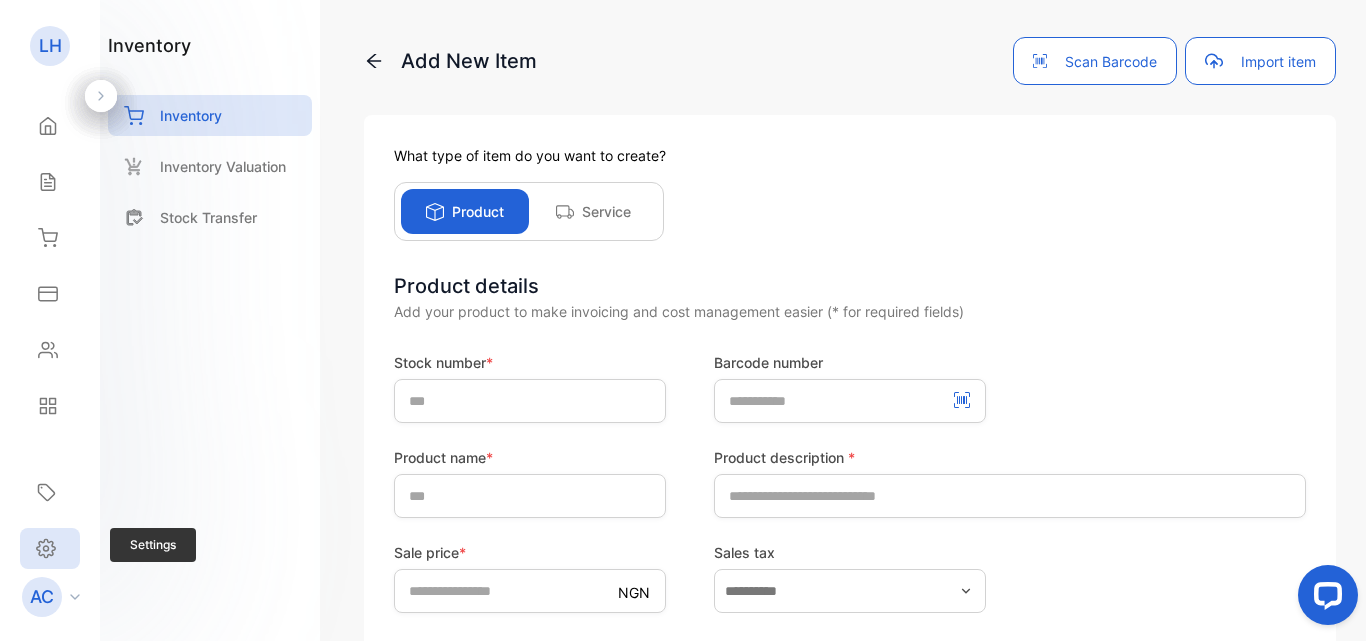 click 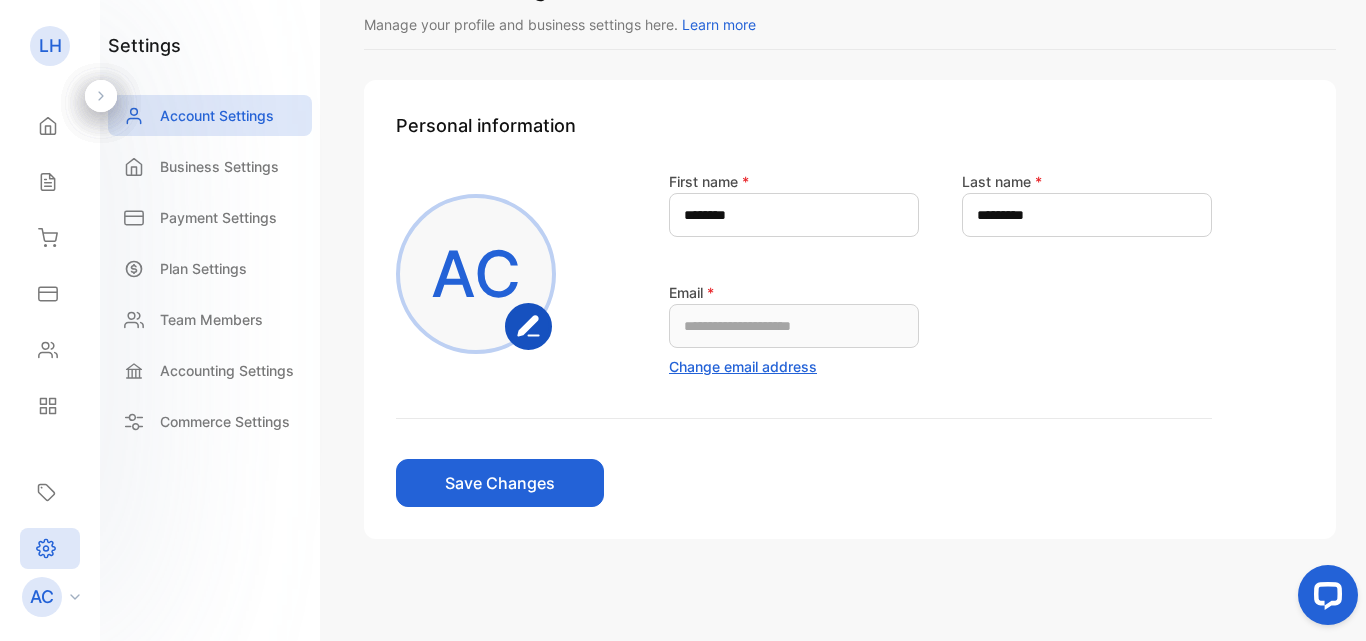 scroll, scrollTop: 75, scrollLeft: 0, axis: vertical 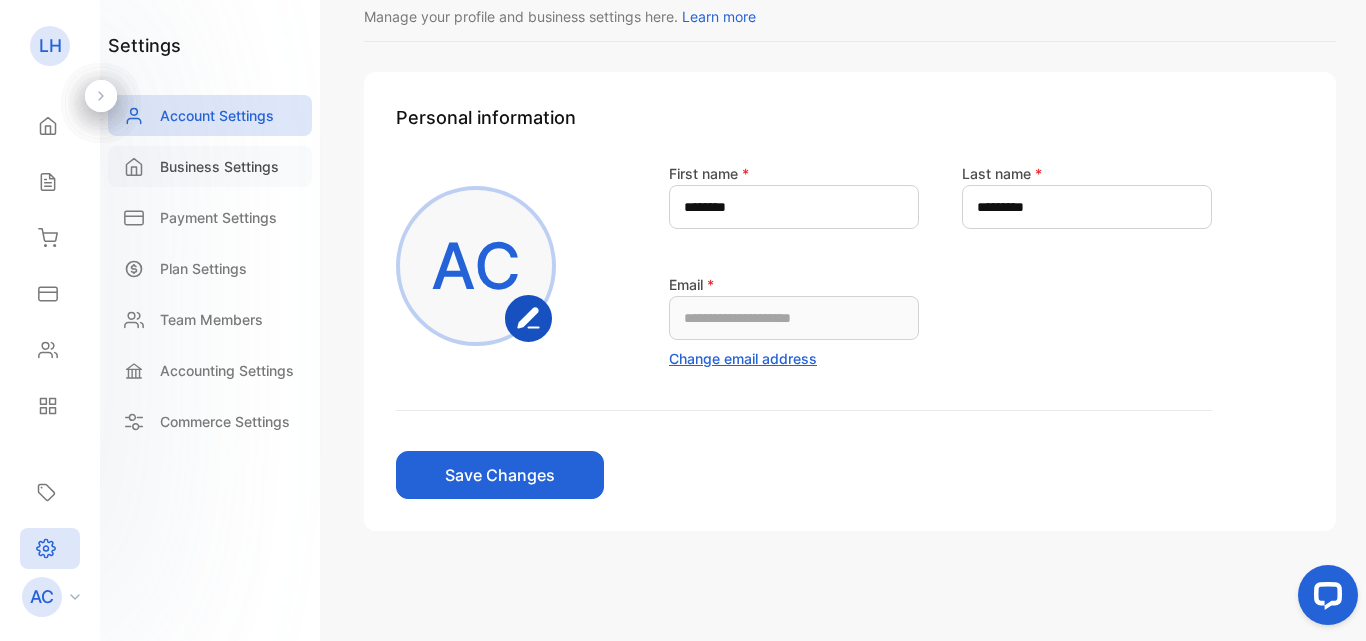 click on "Business Settings" at bounding box center [219, 166] 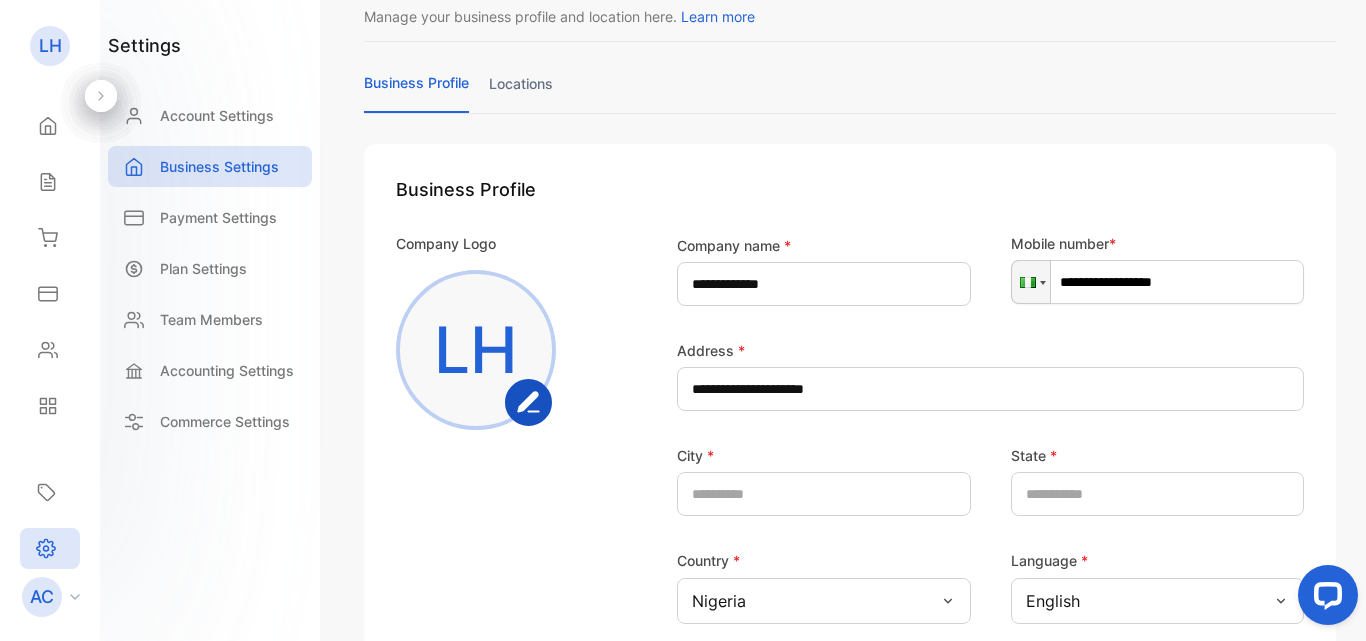 scroll, scrollTop: 466, scrollLeft: 0, axis: vertical 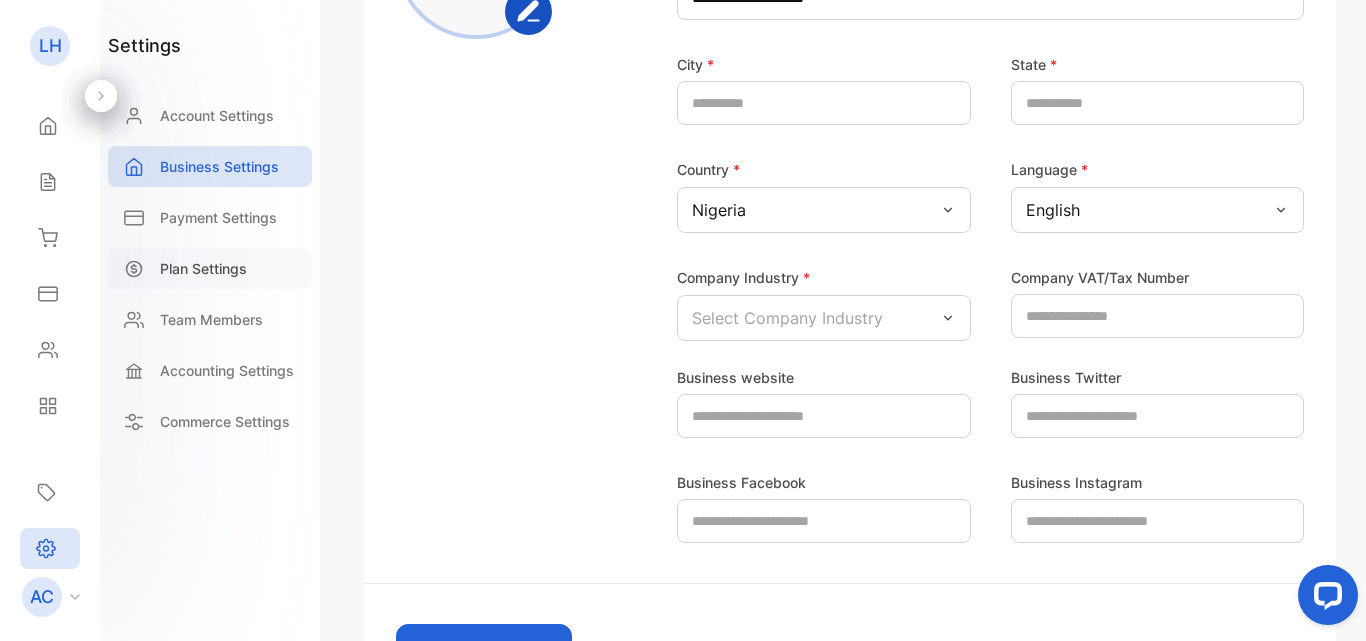 click on "Plan Settings" at bounding box center [203, 268] 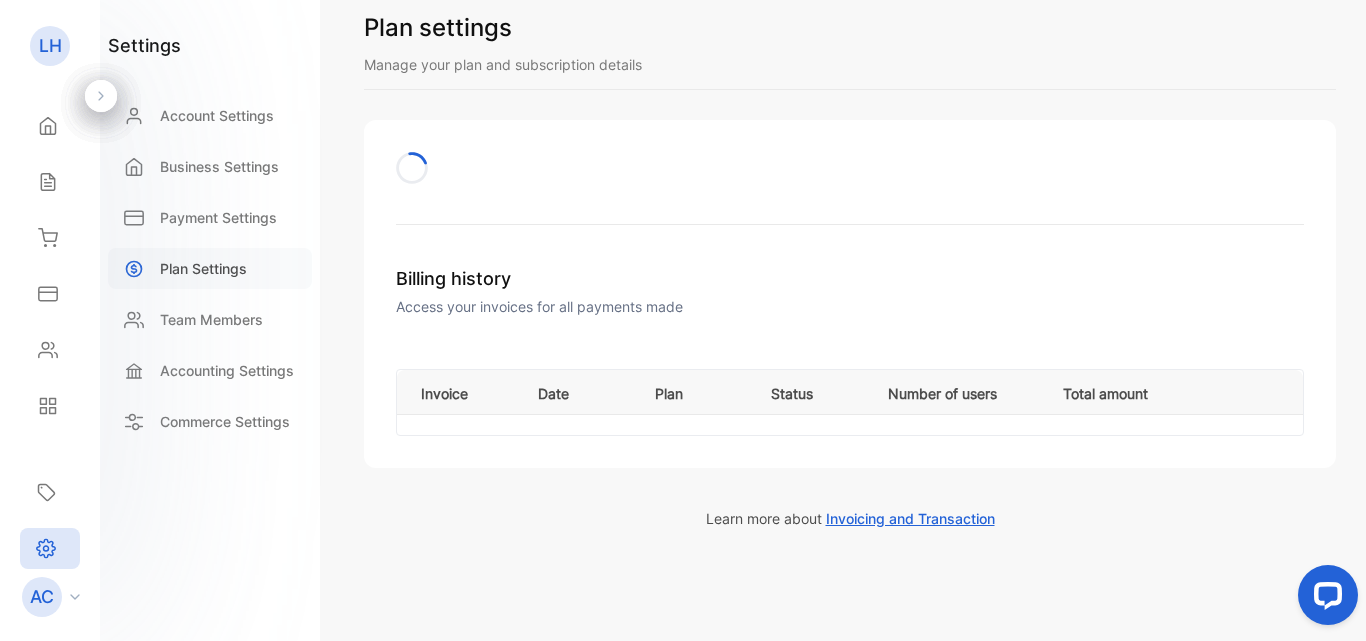 scroll, scrollTop: 64, scrollLeft: 0, axis: vertical 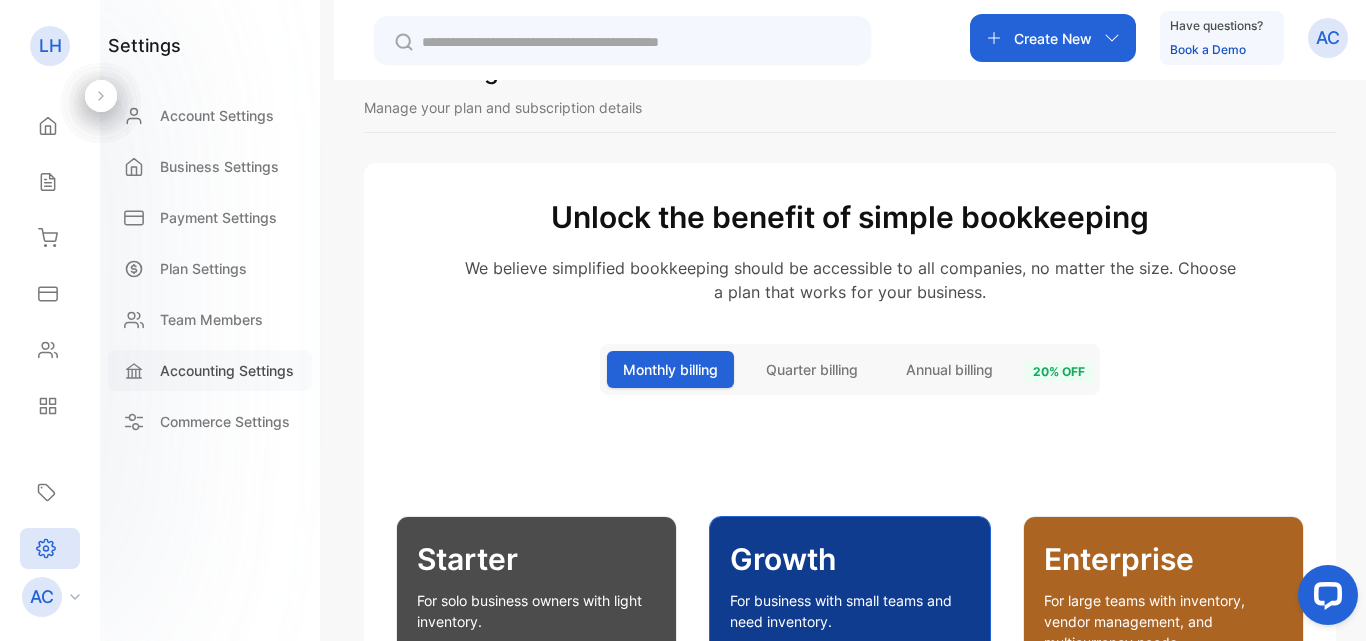 click on "Accounting Settings" at bounding box center [227, 370] 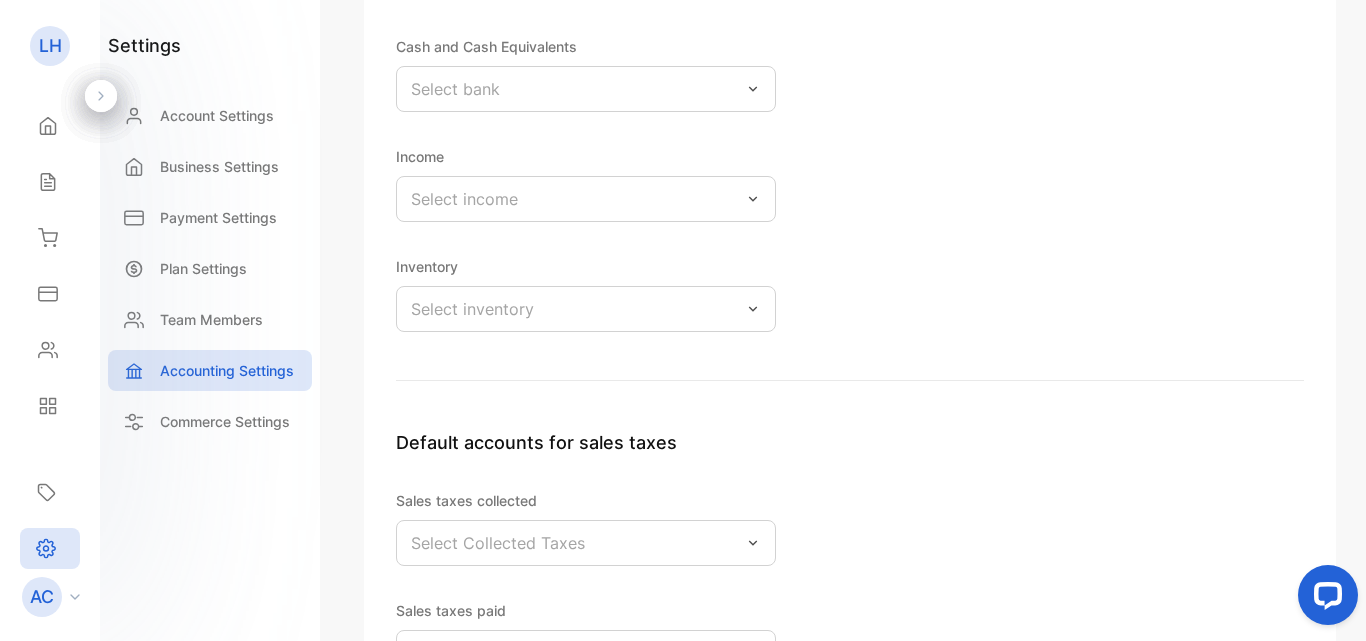 scroll, scrollTop: 374, scrollLeft: 0, axis: vertical 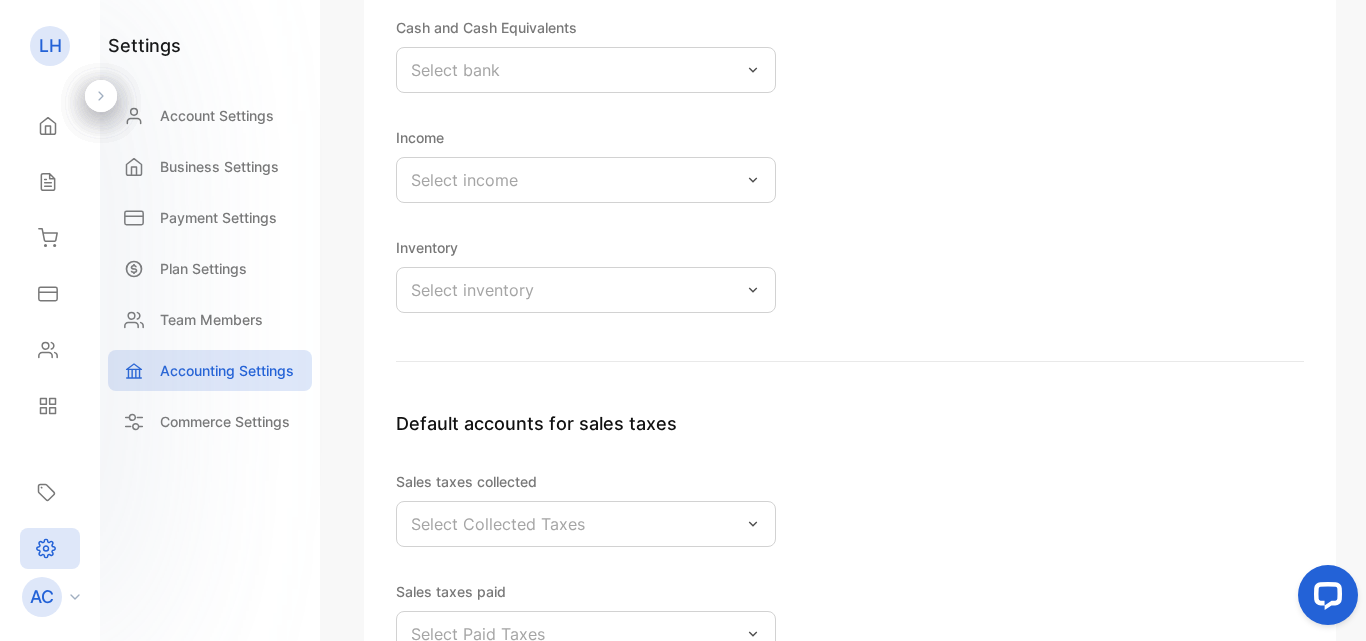 drag, startPoint x: 957, startPoint y: 269, endPoint x: 1100, endPoint y: 141, distance: 191.91925 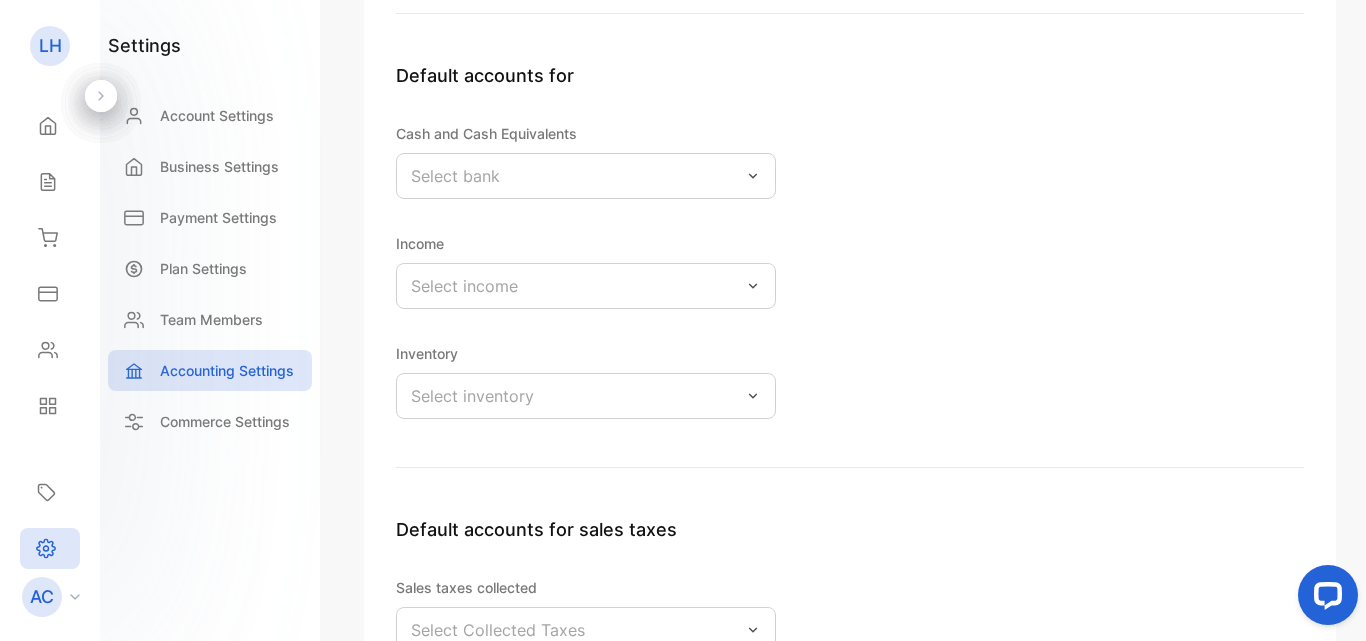 scroll, scrollTop: 177, scrollLeft: 0, axis: vertical 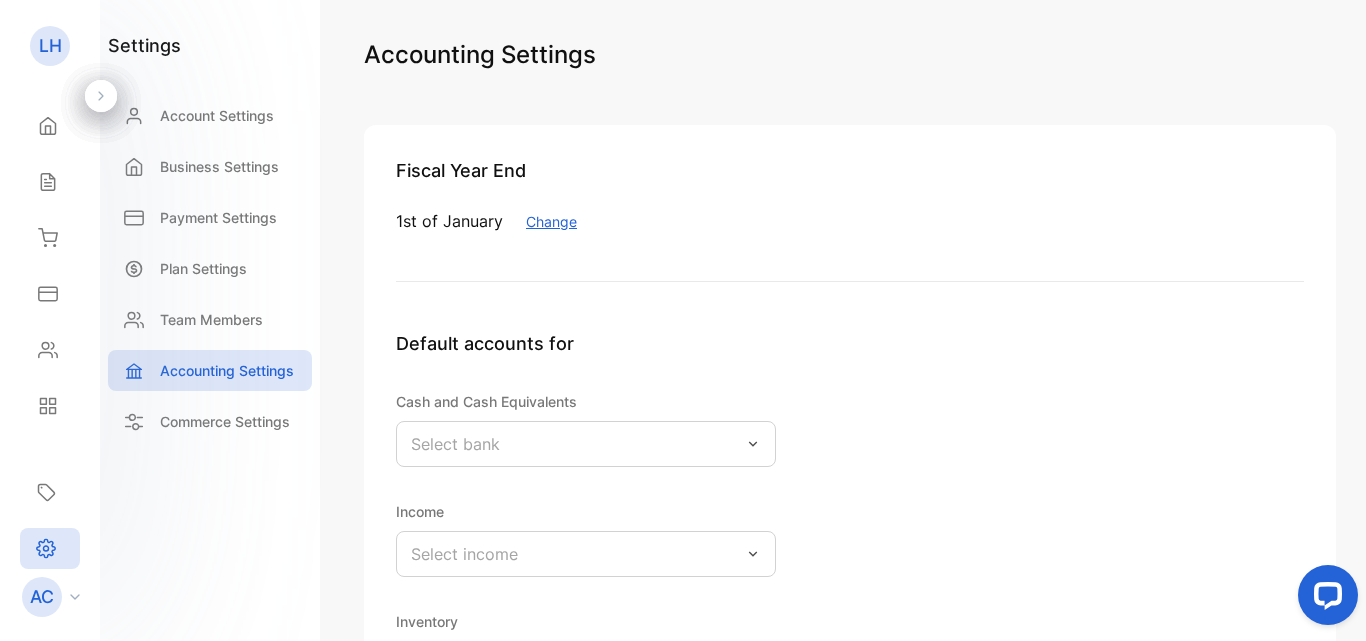 click on "LH" at bounding box center [50, 46] 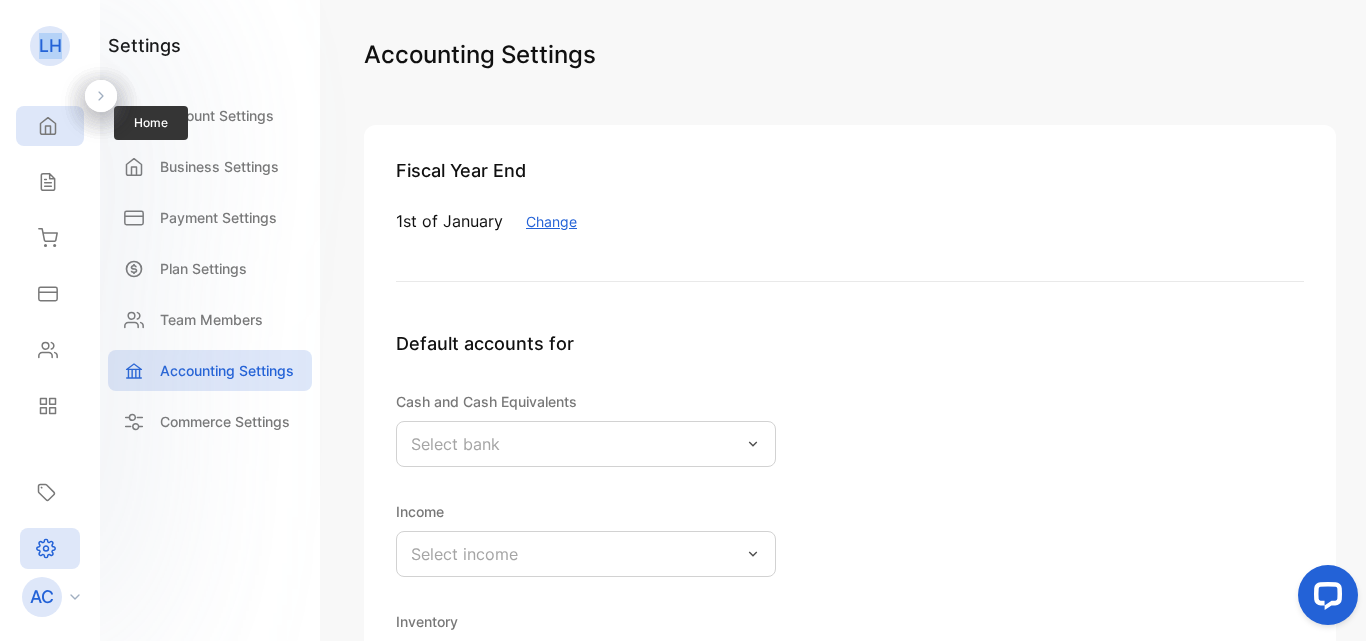 click 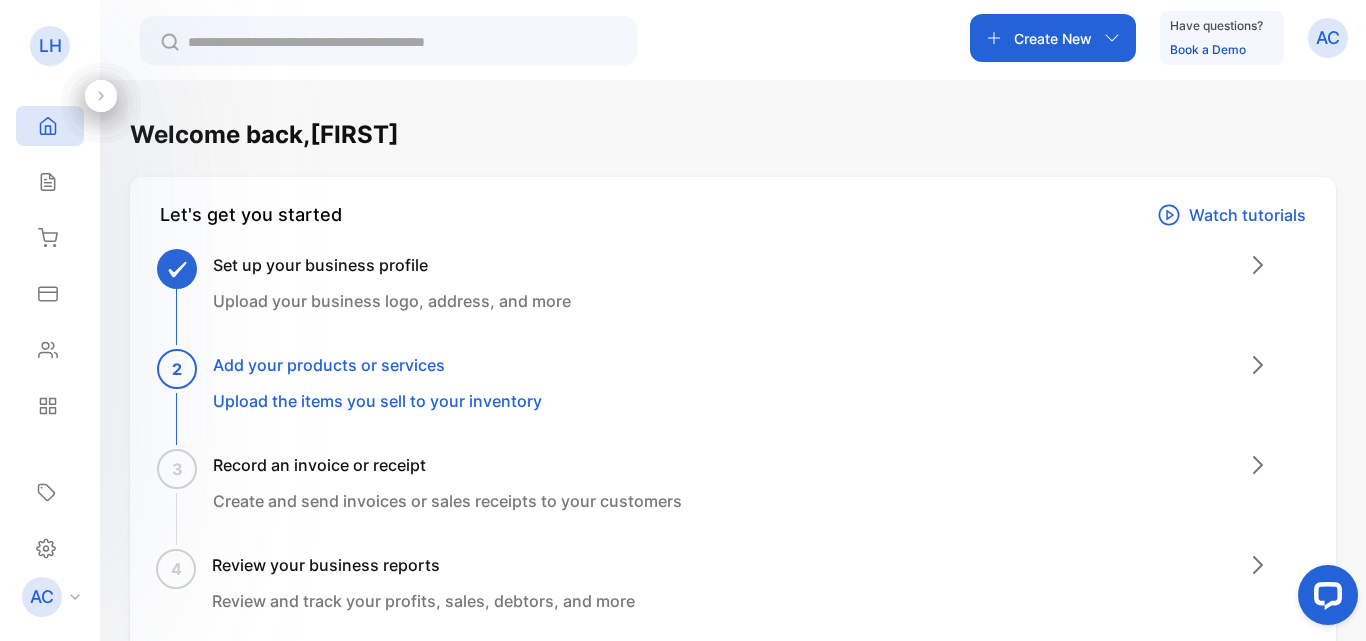 click on "AC" at bounding box center (1328, 38) 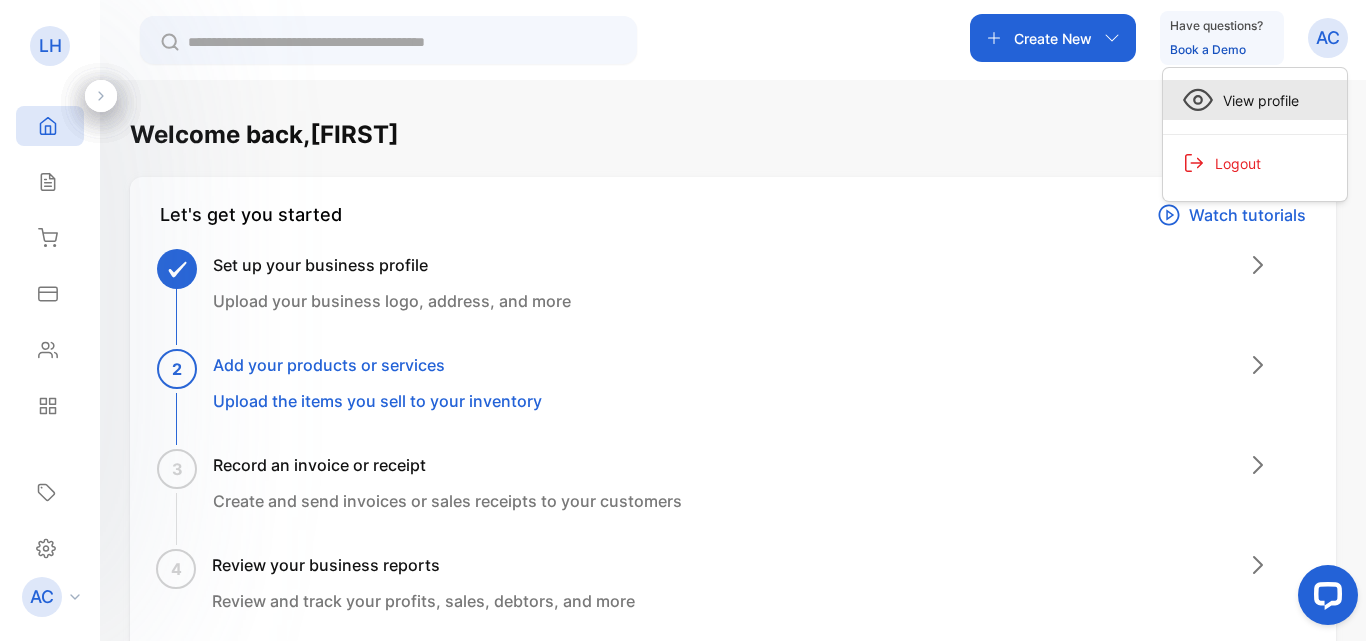 click on "View profile" at bounding box center (1255, 100) 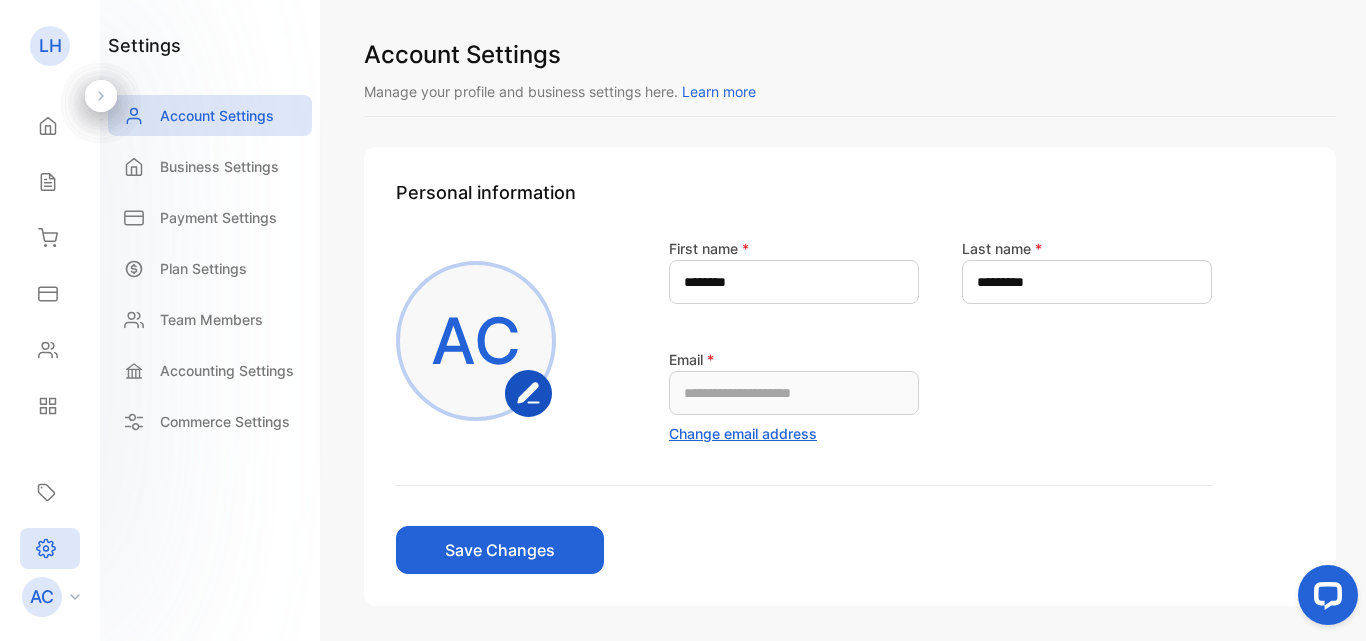 scroll, scrollTop: 55, scrollLeft: 0, axis: vertical 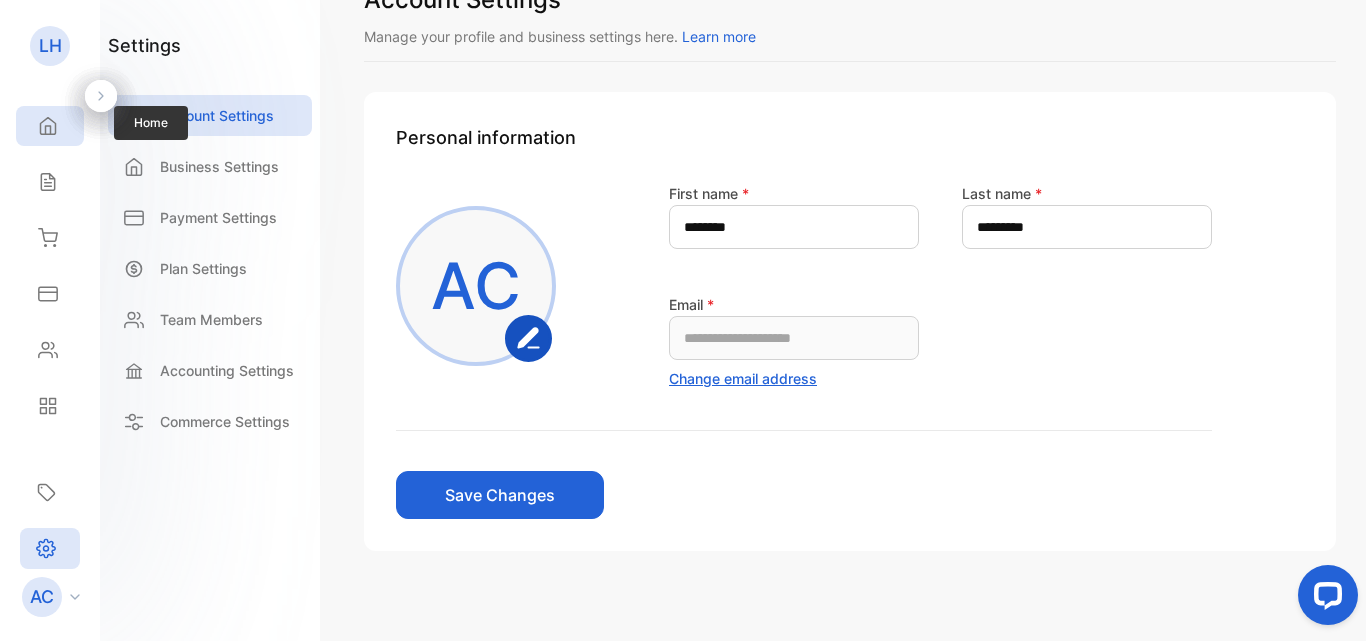 click 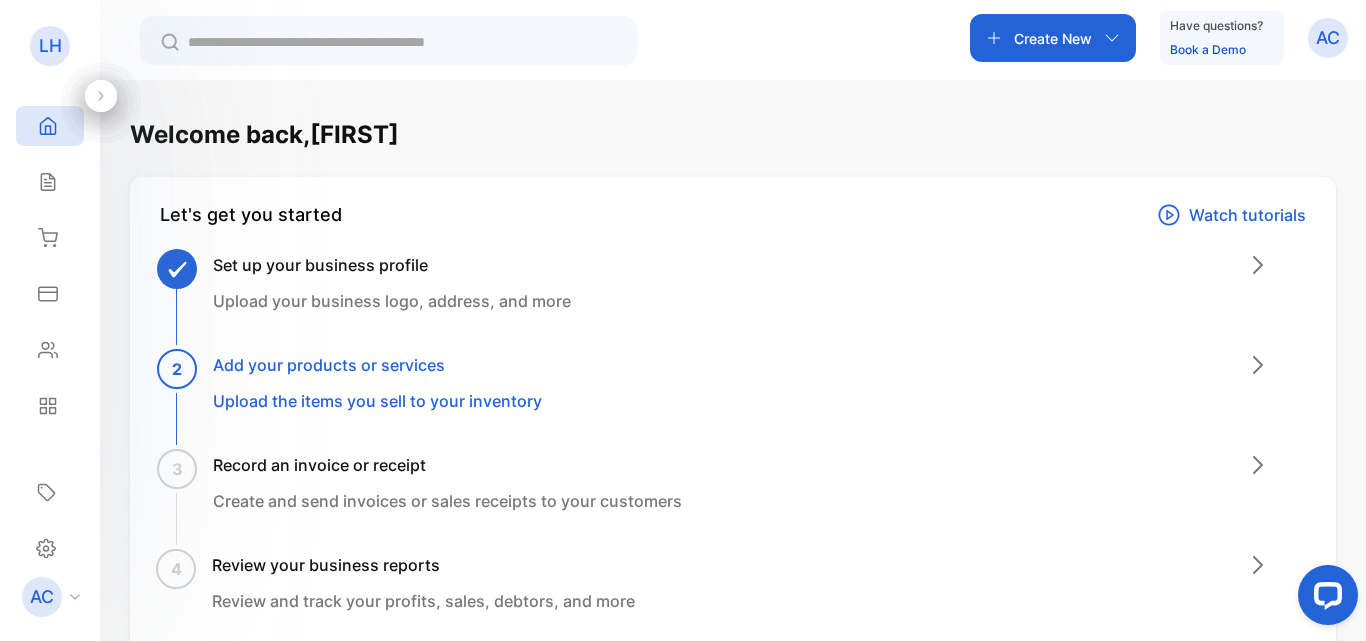 scroll, scrollTop: 104, scrollLeft: 0, axis: vertical 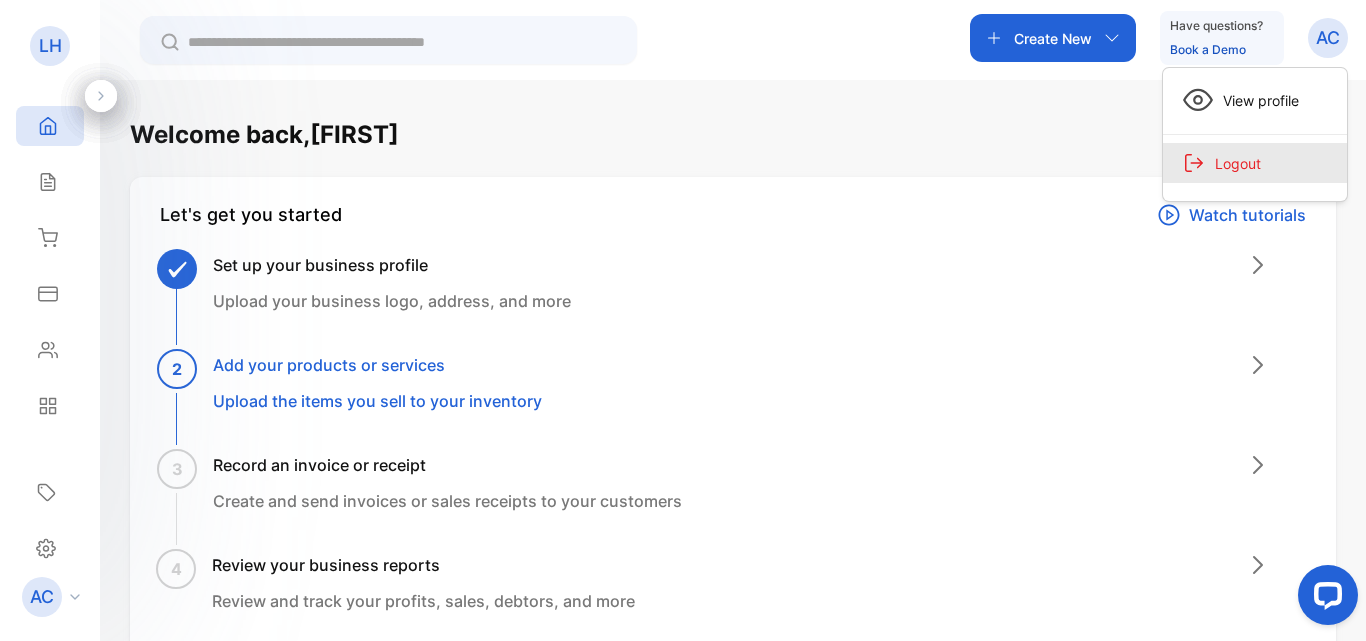 click on "Logout" at bounding box center [1233, 163] 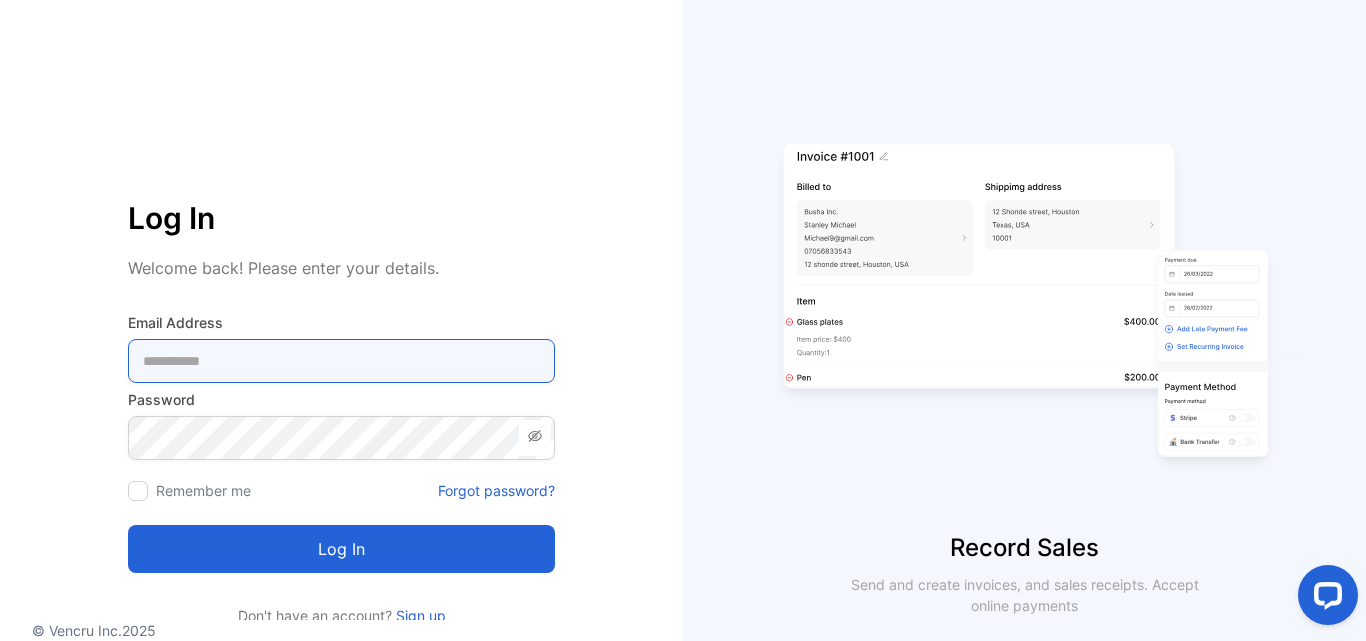 type on "**********" 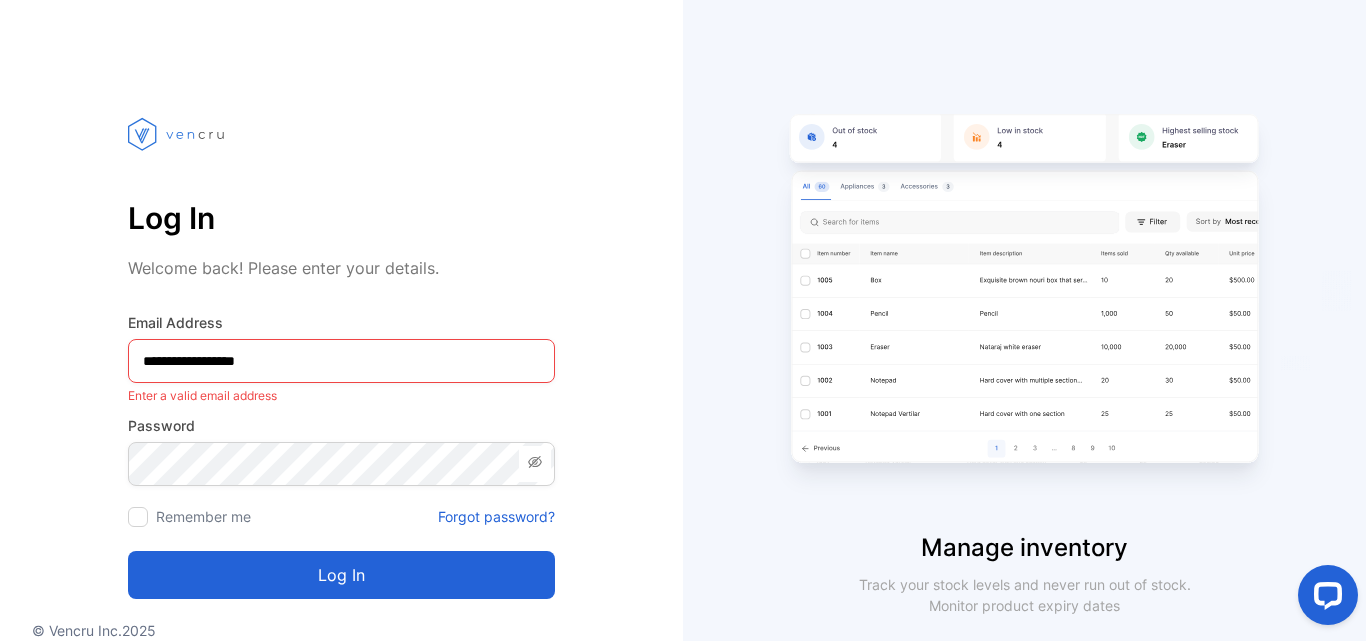click at bounding box center [1025, 305] 